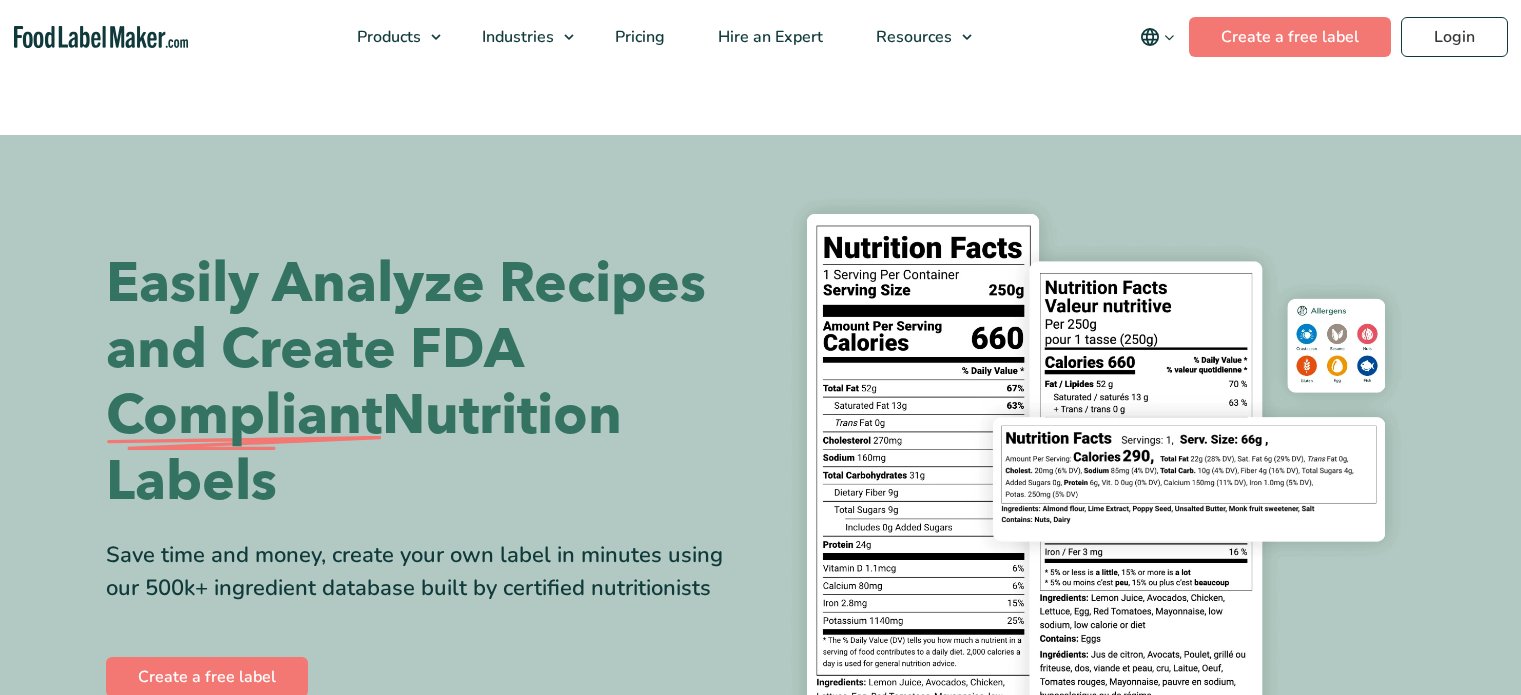 scroll, scrollTop: 0, scrollLeft: 0, axis: both 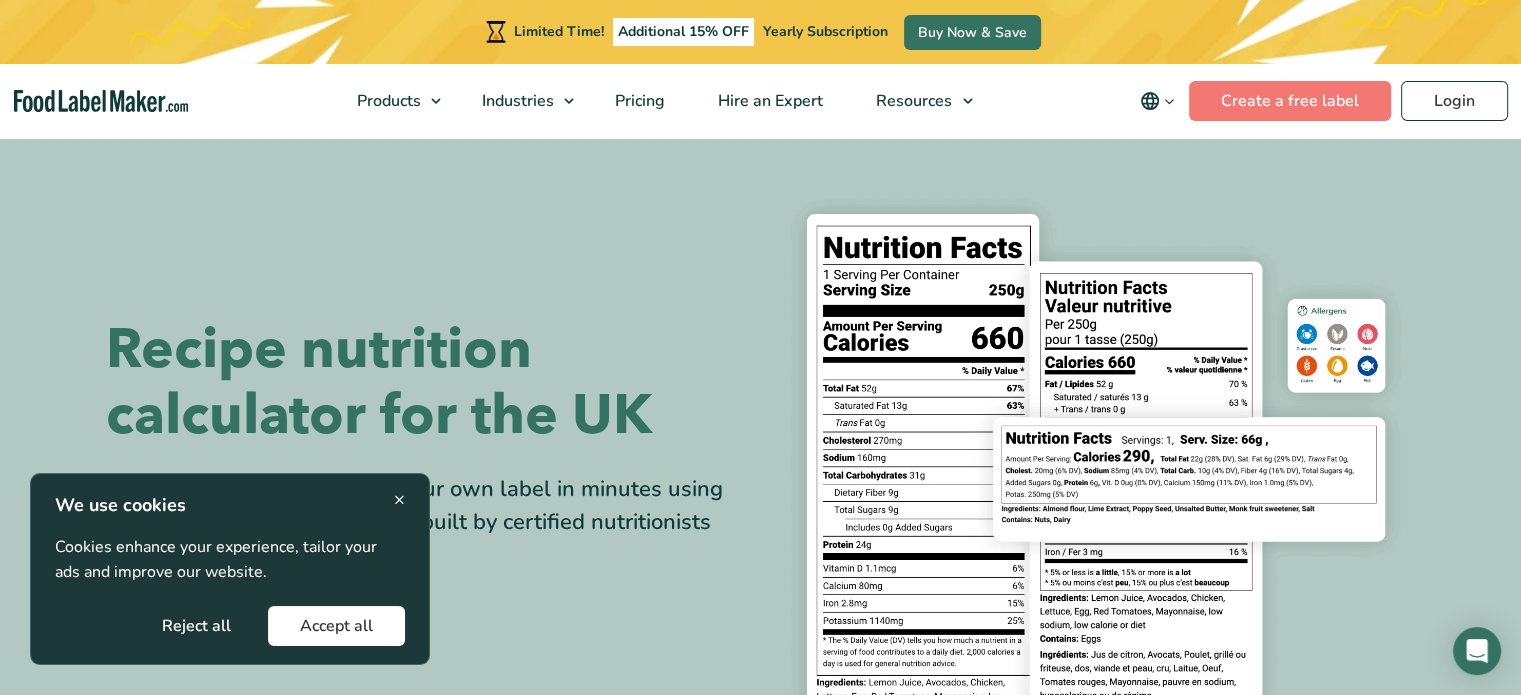 click on "Reject all" at bounding box center (196, 626) 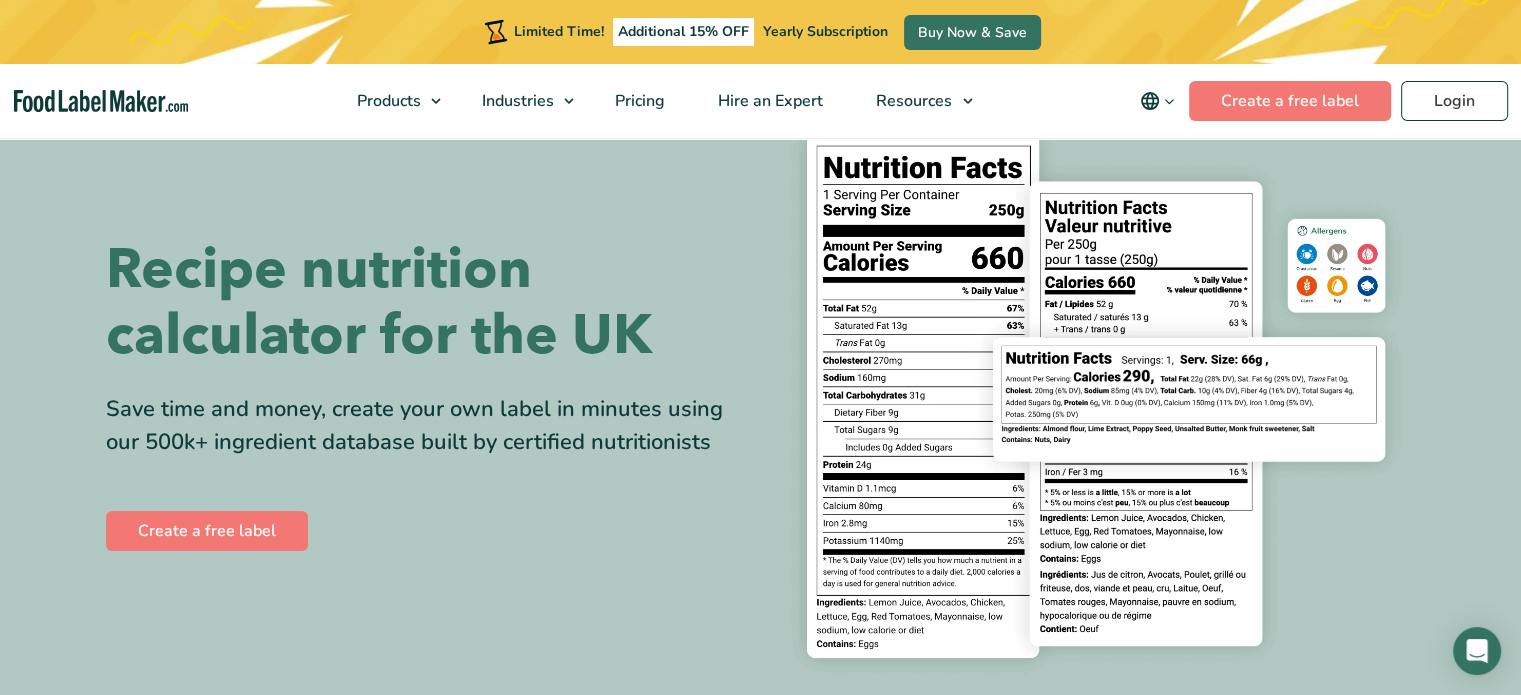 scroll, scrollTop: 40, scrollLeft: 0, axis: vertical 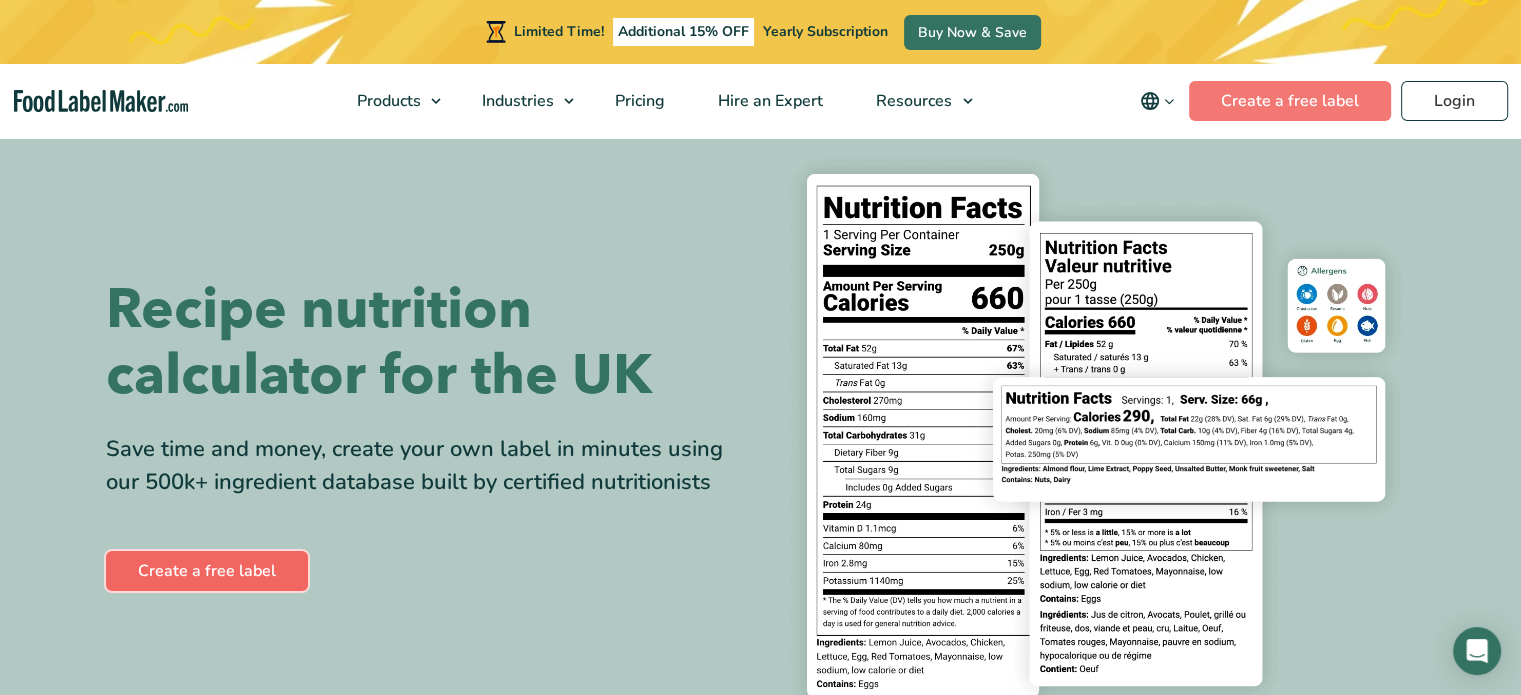 click on "Create a free label" at bounding box center [207, 571] 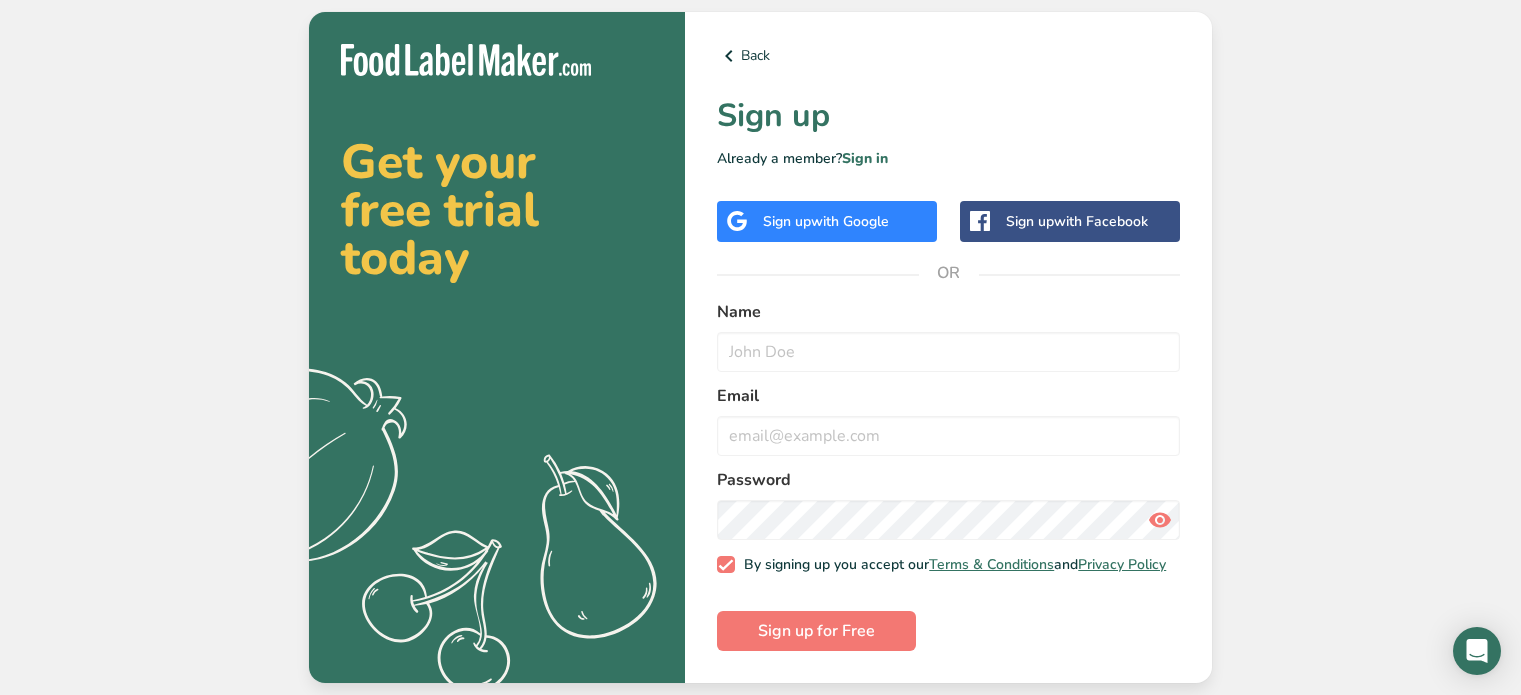 scroll, scrollTop: 0, scrollLeft: 0, axis: both 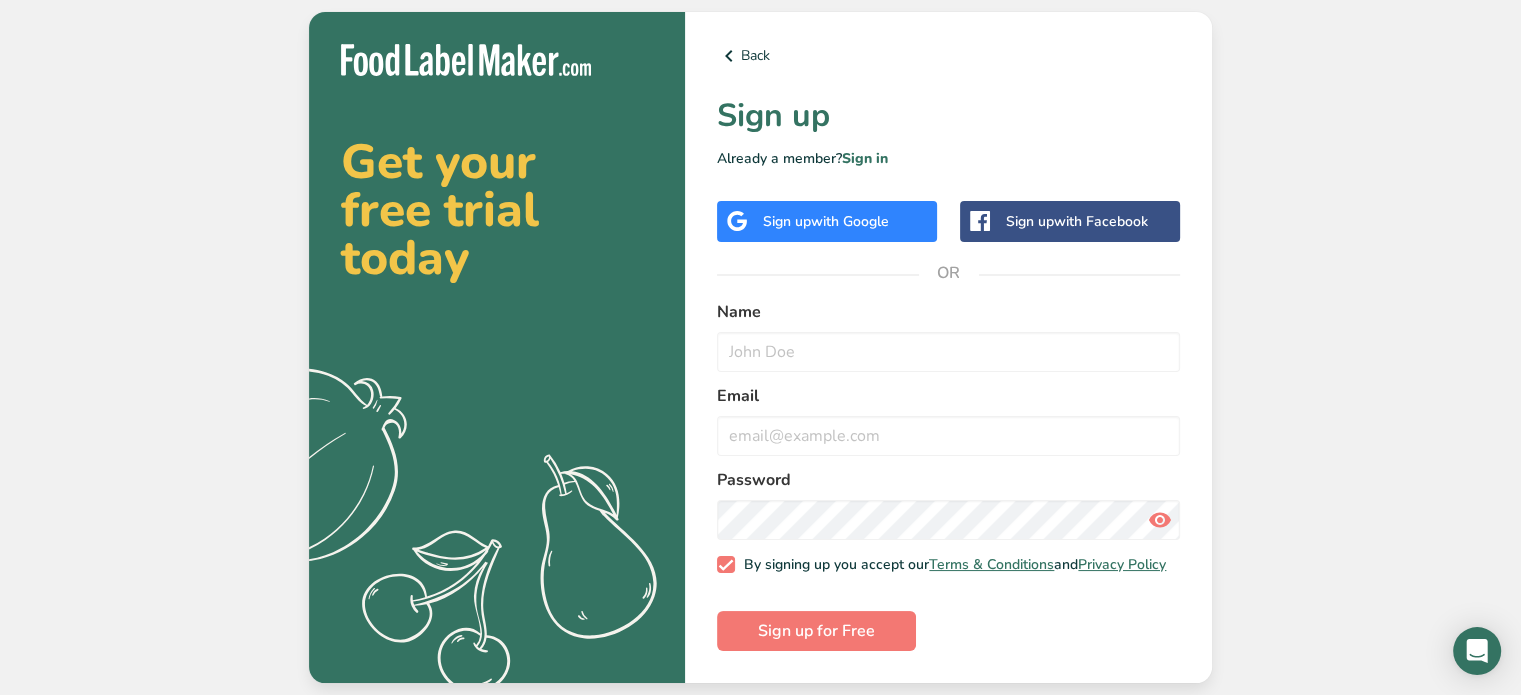 click on "with Google" at bounding box center (850, 221) 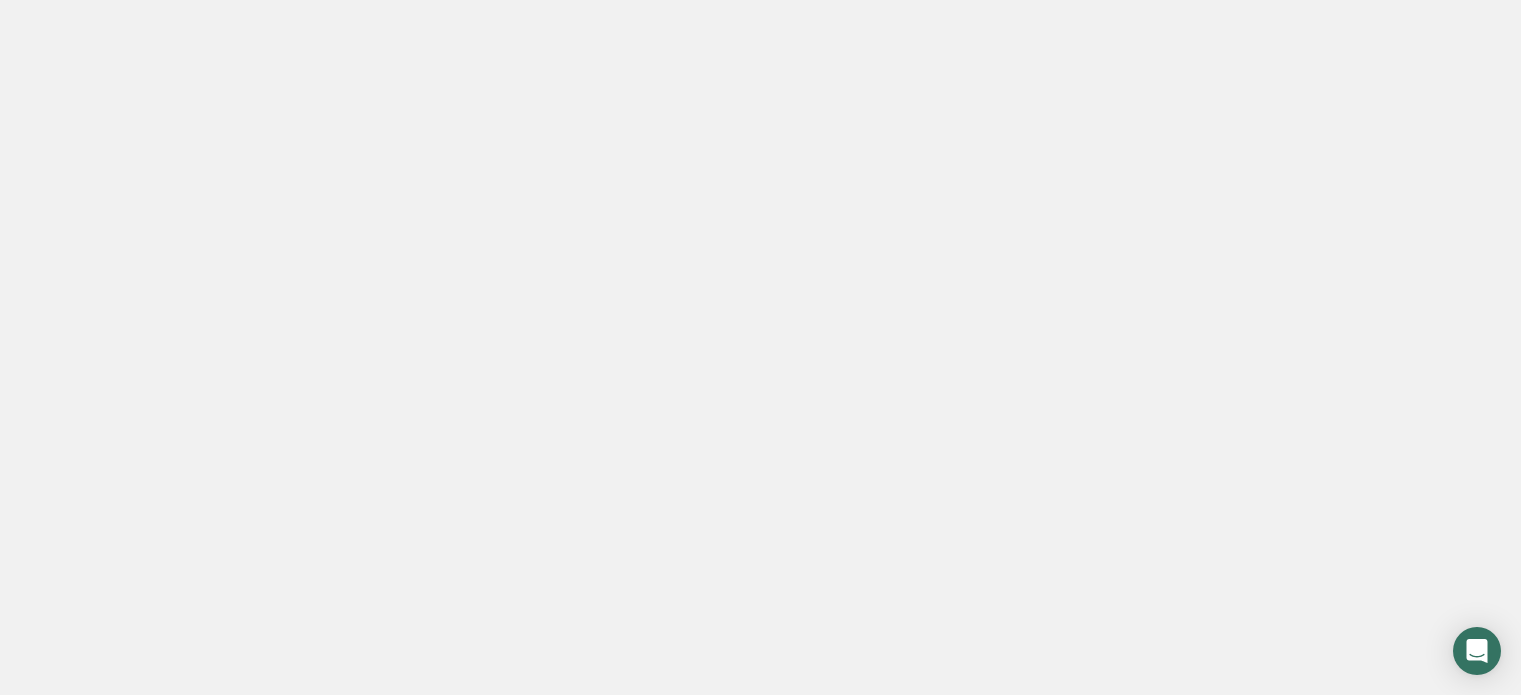 scroll, scrollTop: 0, scrollLeft: 0, axis: both 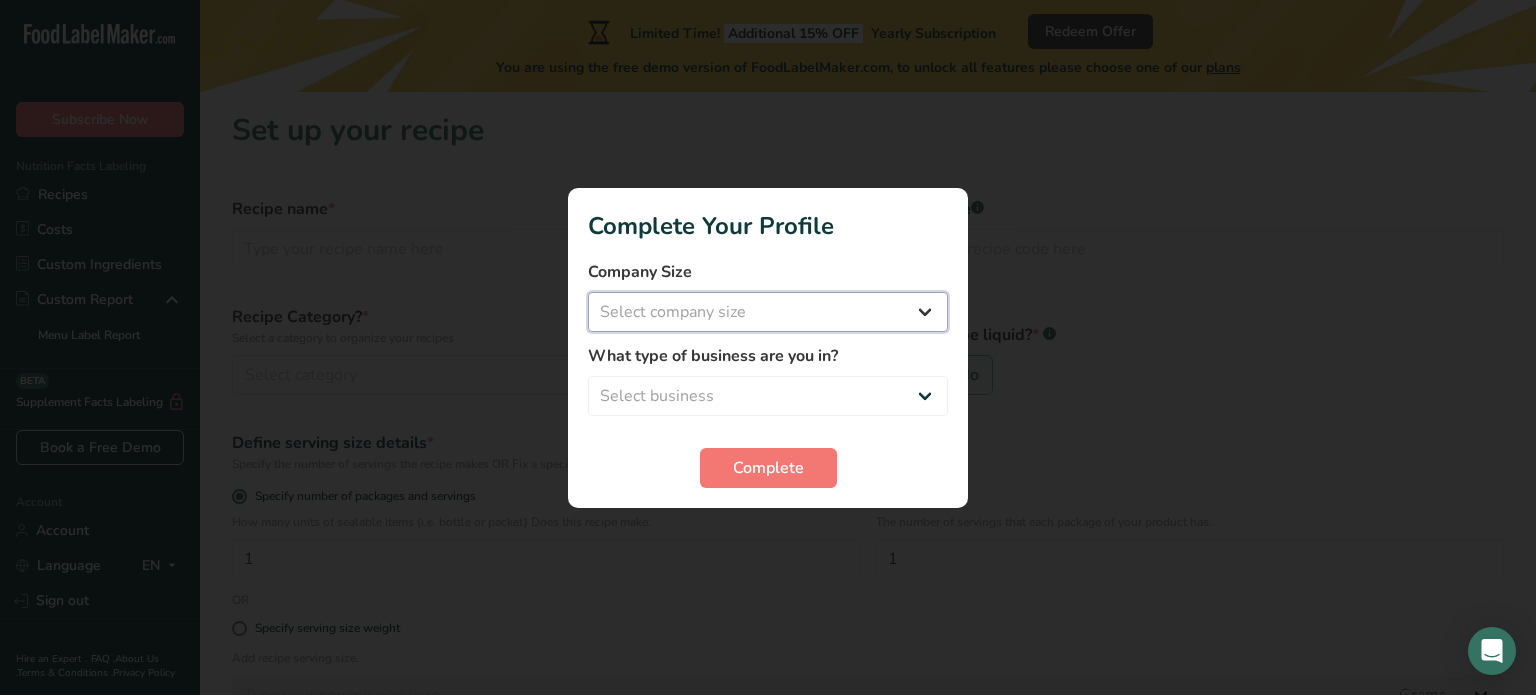 click on "Select company size
Fewer than 10 Employees
10 to 50 Employees
51 to 500 Employees
Over 500 Employees" at bounding box center (768, 312) 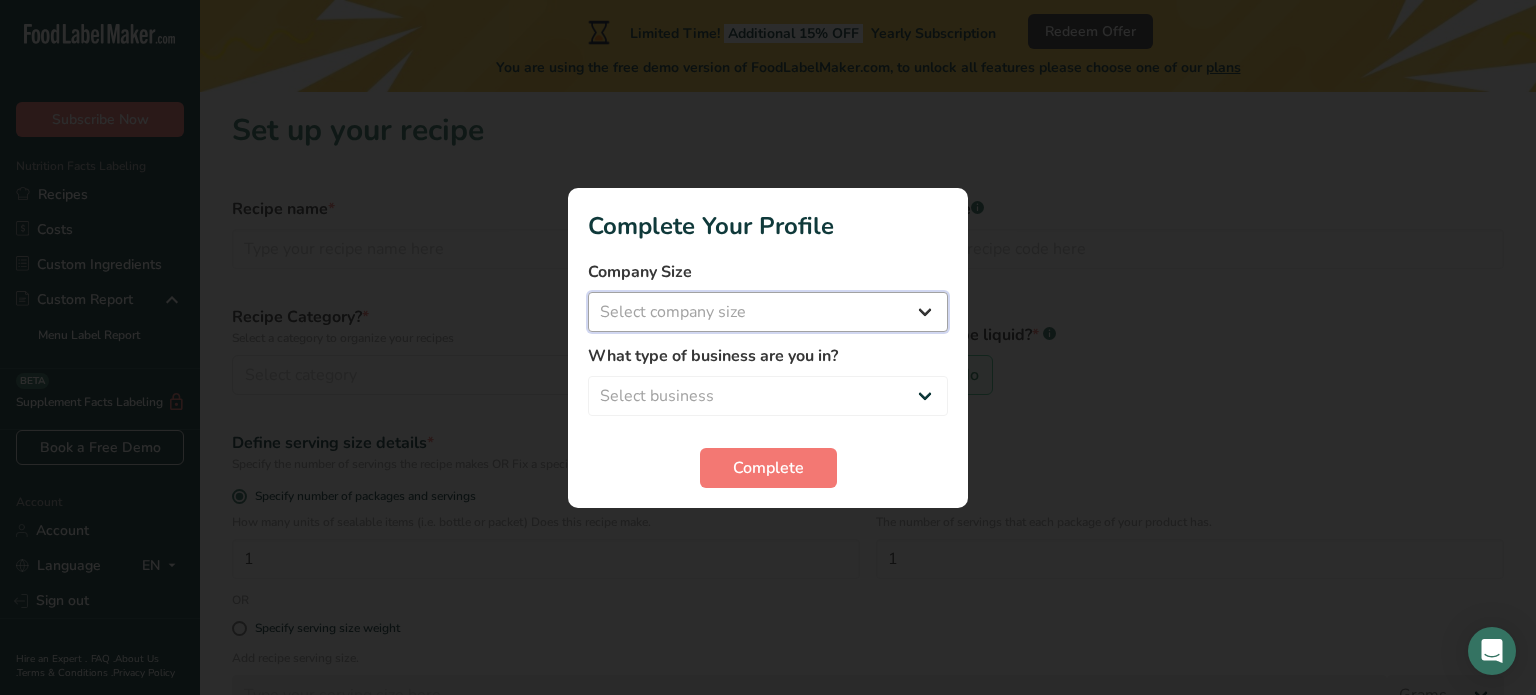 select on "1" 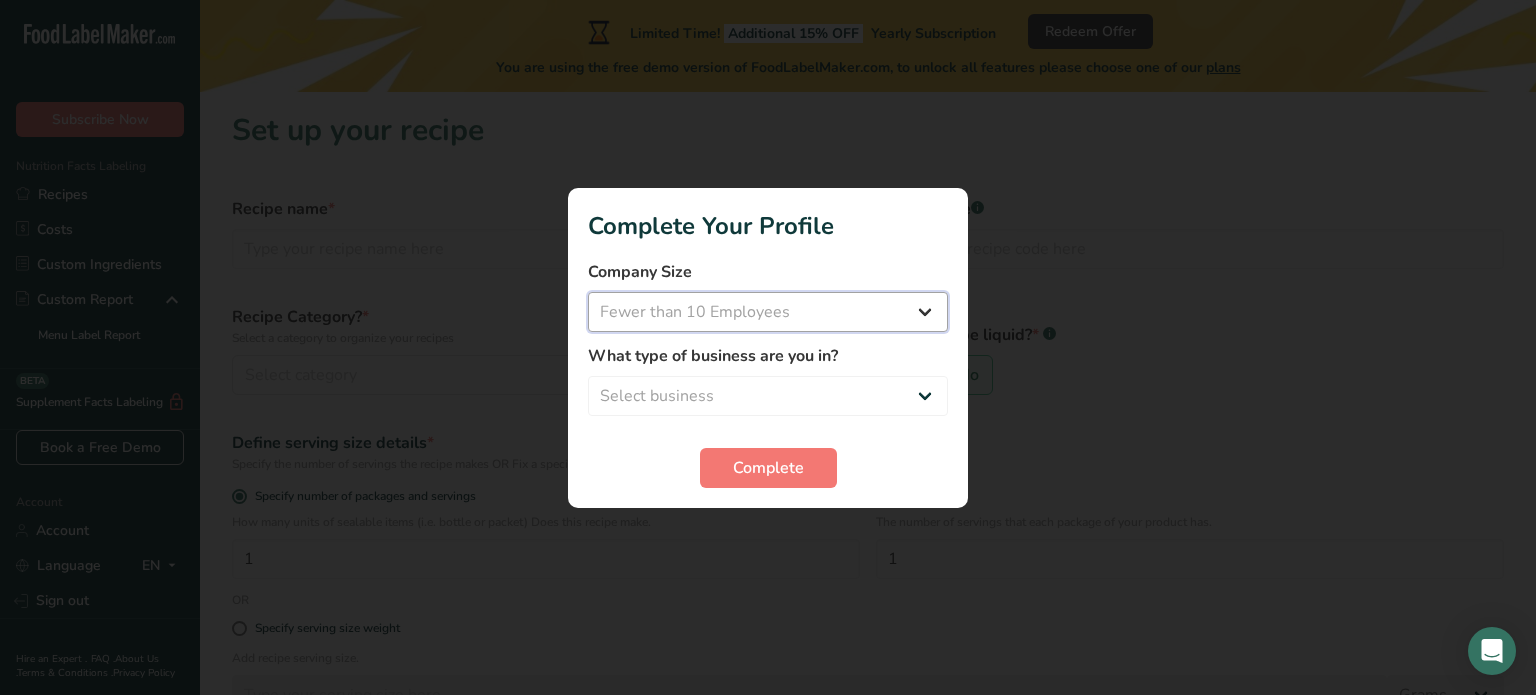 click on "Select company size
Fewer than 10 Employees
10 to 50 Employees
51 to 500 Employees
Over 500 Employees" at bounding box center [768, 312] 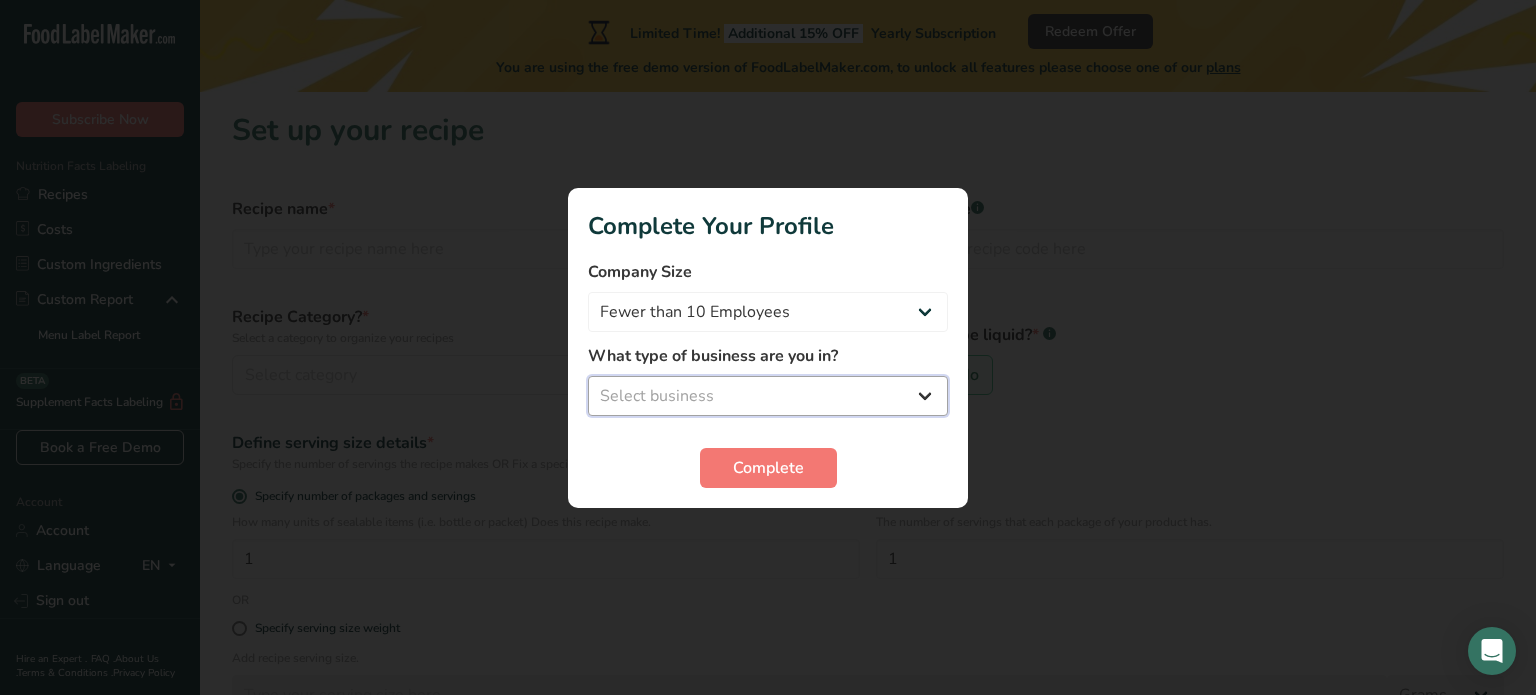 click on "Select business
Packaged Food Manufacturer
Restaurant & Cafe
Bakery
Meal Plans & Catering Company
Nutritionist
Food Blogger
Personal Trainer
Other" at bounding box center [768, 396] 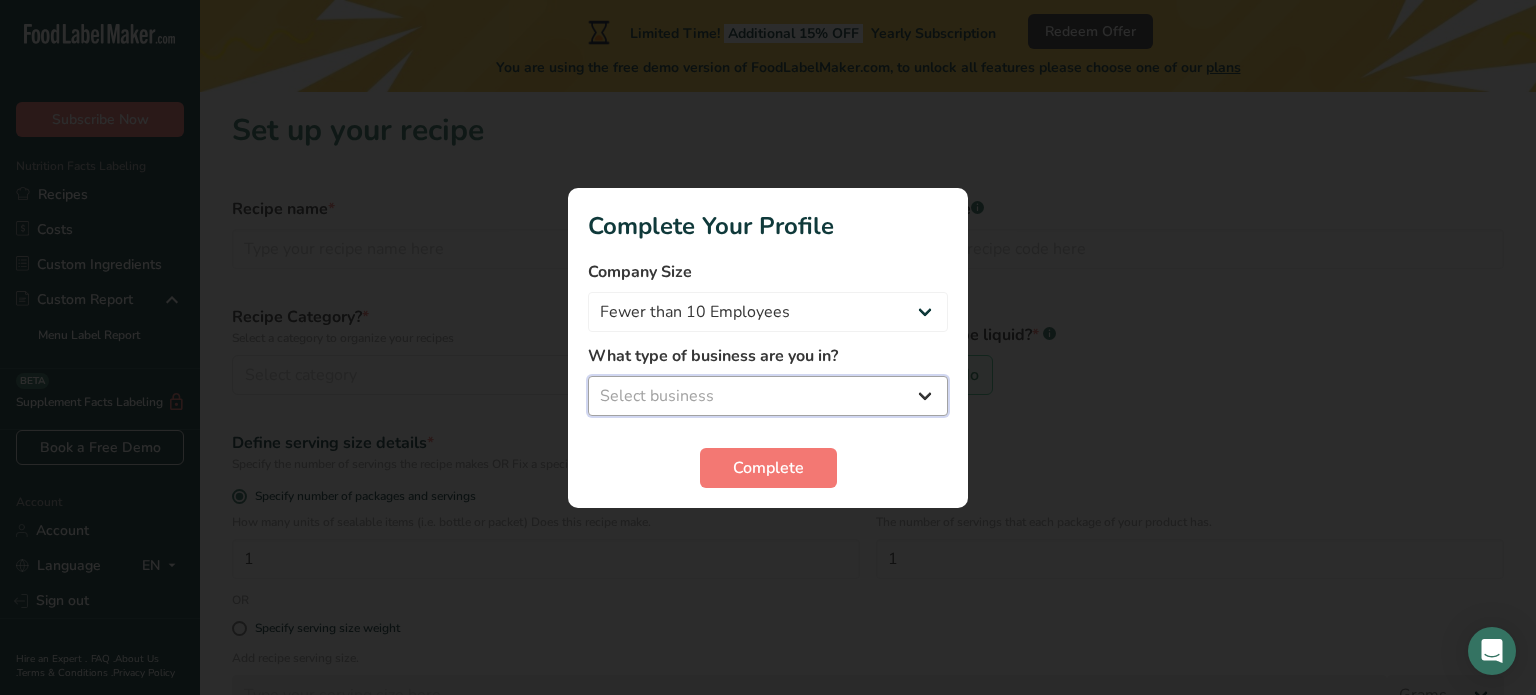 select on "8" 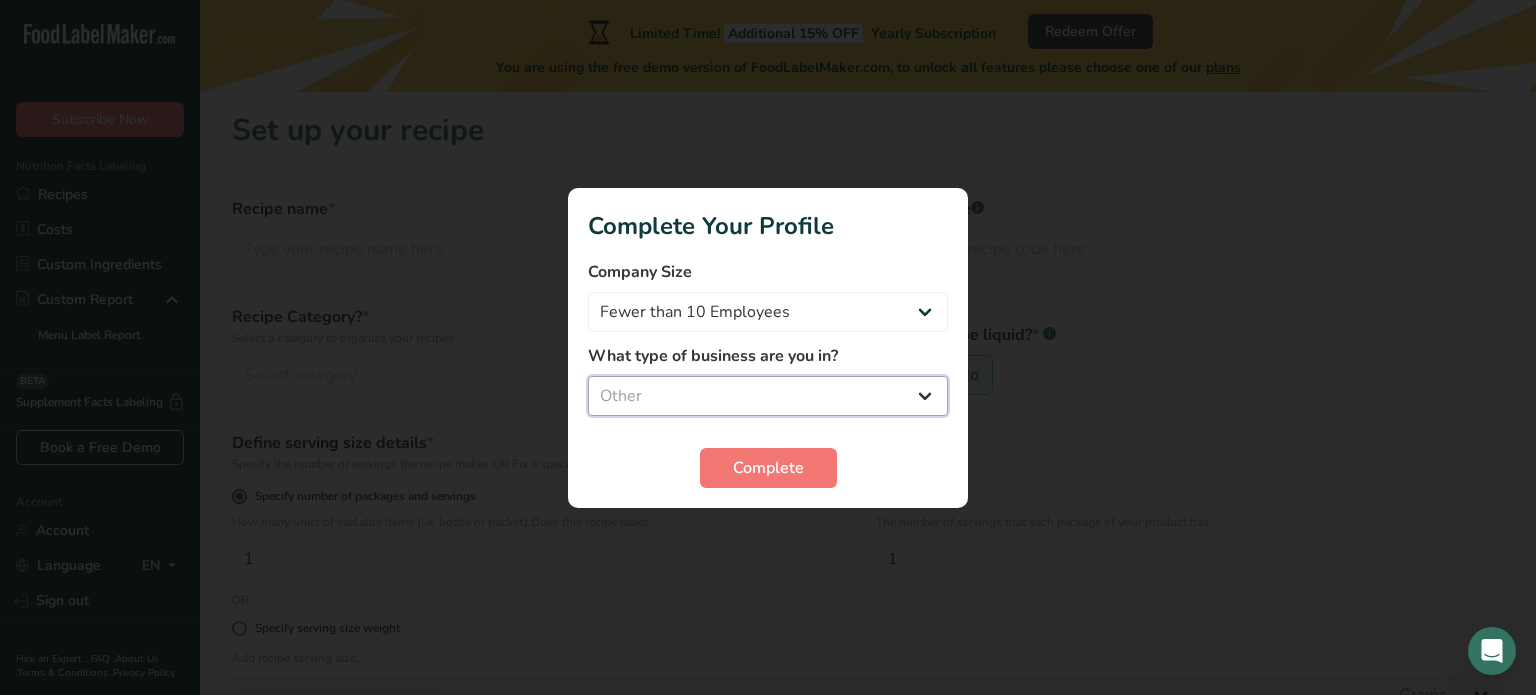 click on "Select business
Packaged Food Manufacturer
Restaurant & Cafe
Bakery
Meal Plans & Catering Company
Nutritionist
Food Blogger
Personal Trainer
Other" at bounding box center (768, 396) 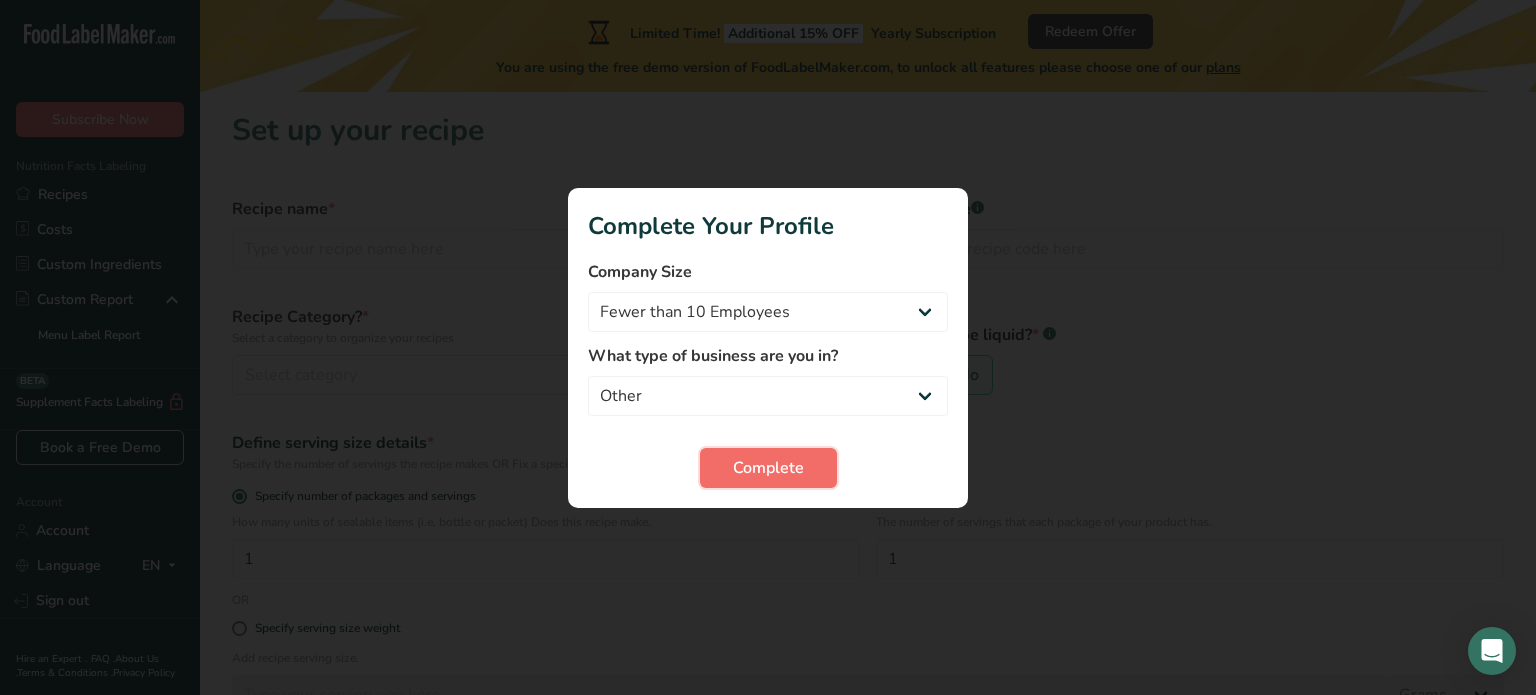 click on "Complete" at bounding box center (768, 468) 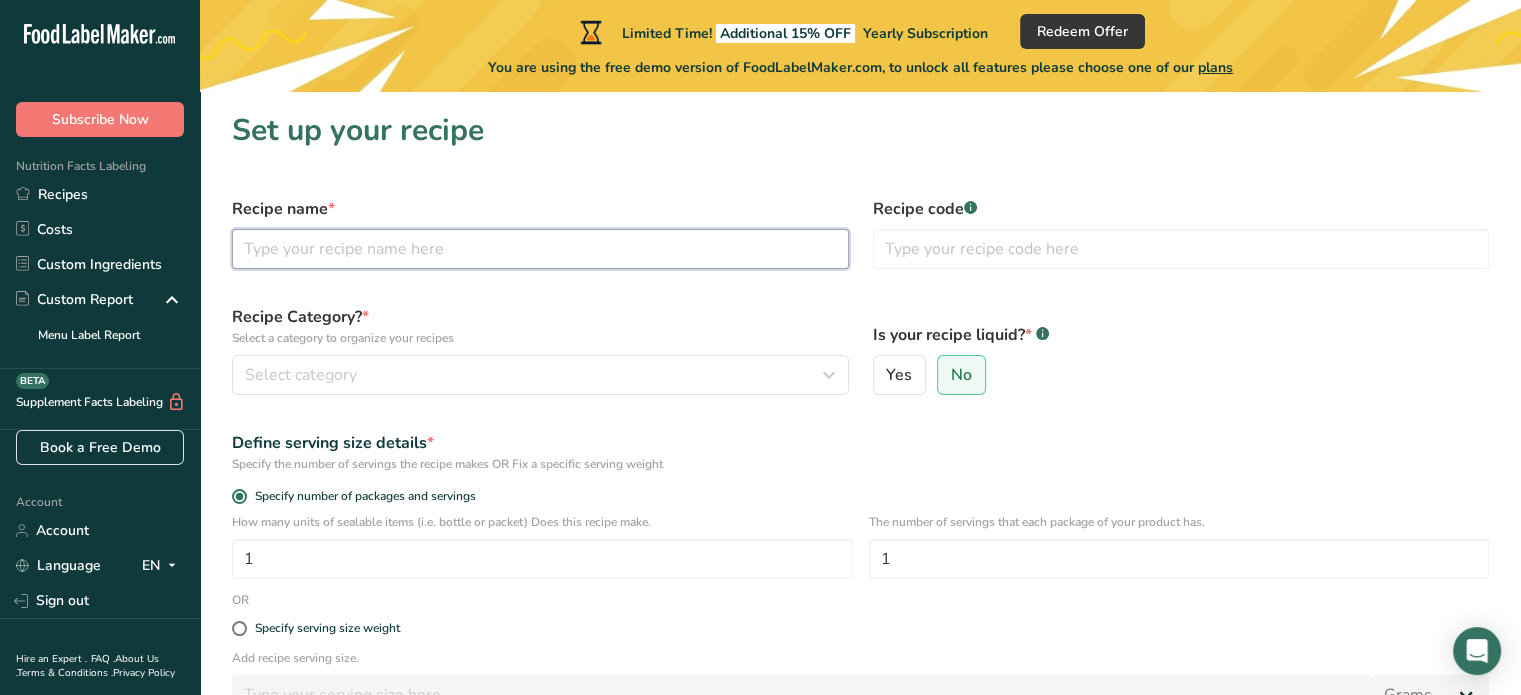 click at bounding box center [540, 249] 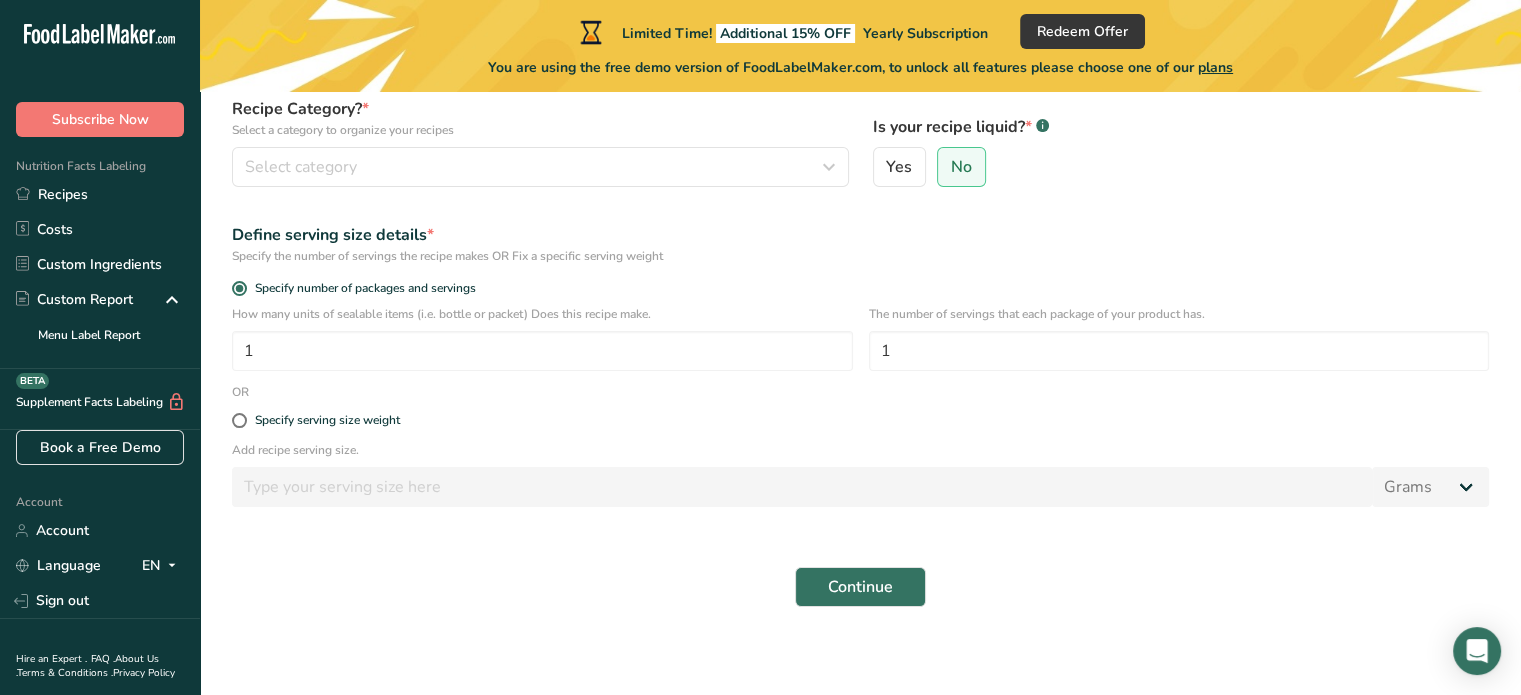 scroll, scrollTop: 216, scrollLeft: 0, axis: vertical 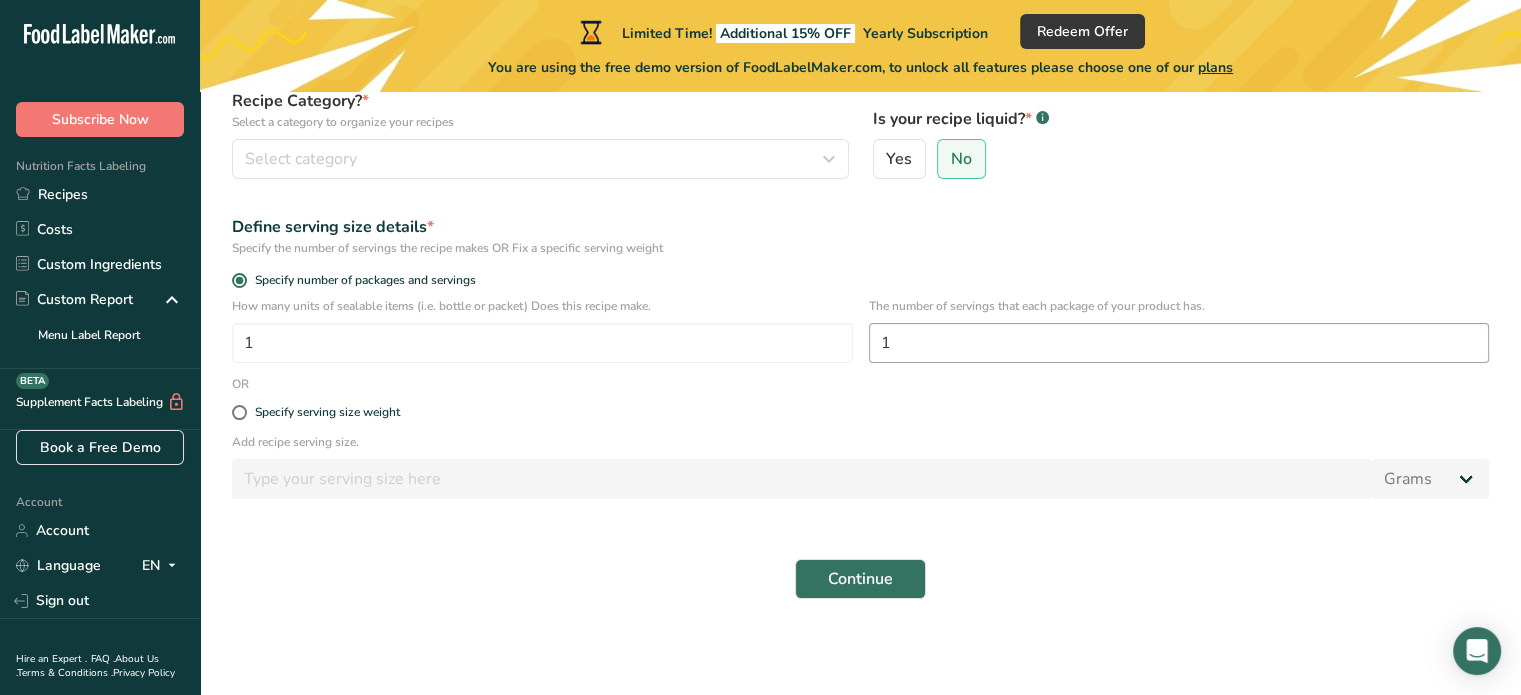 type on "Shakshuka" 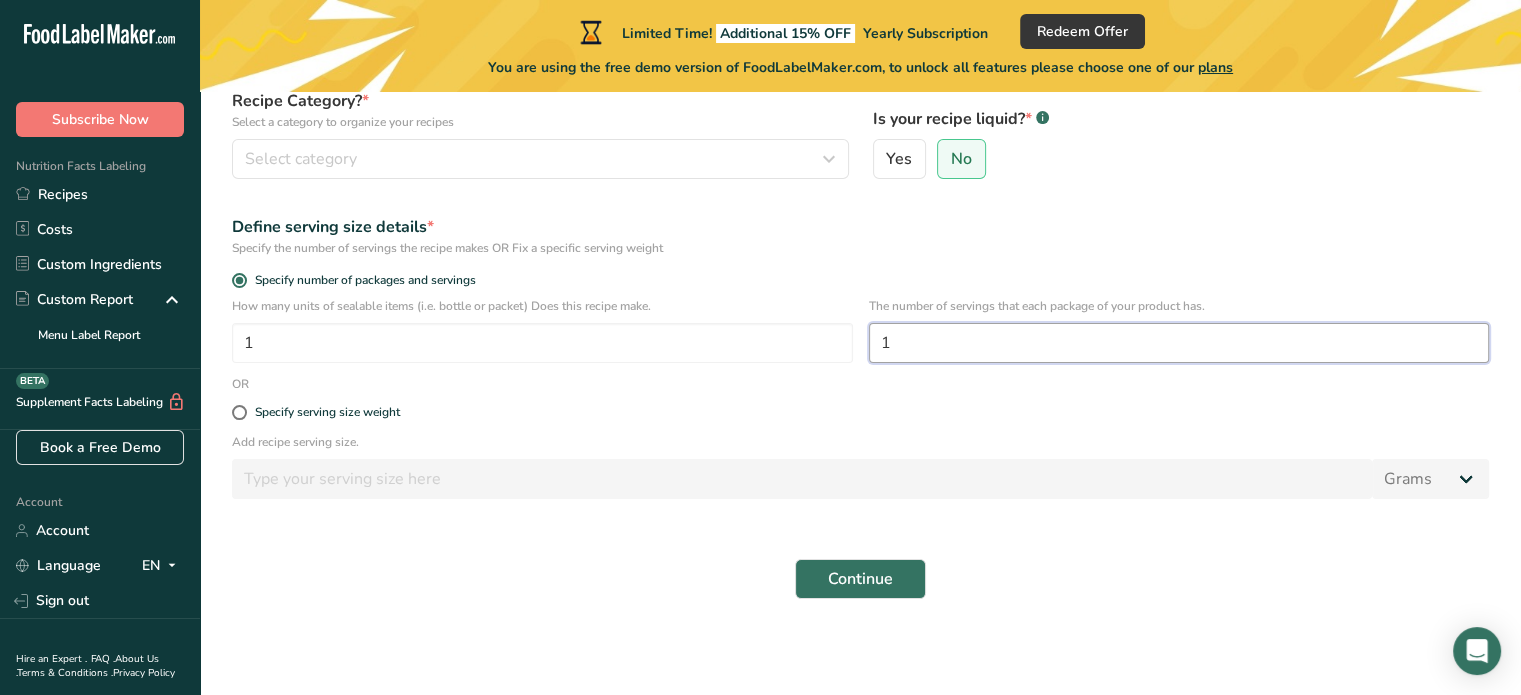 click on "1" at bounding box center (1179, 343) 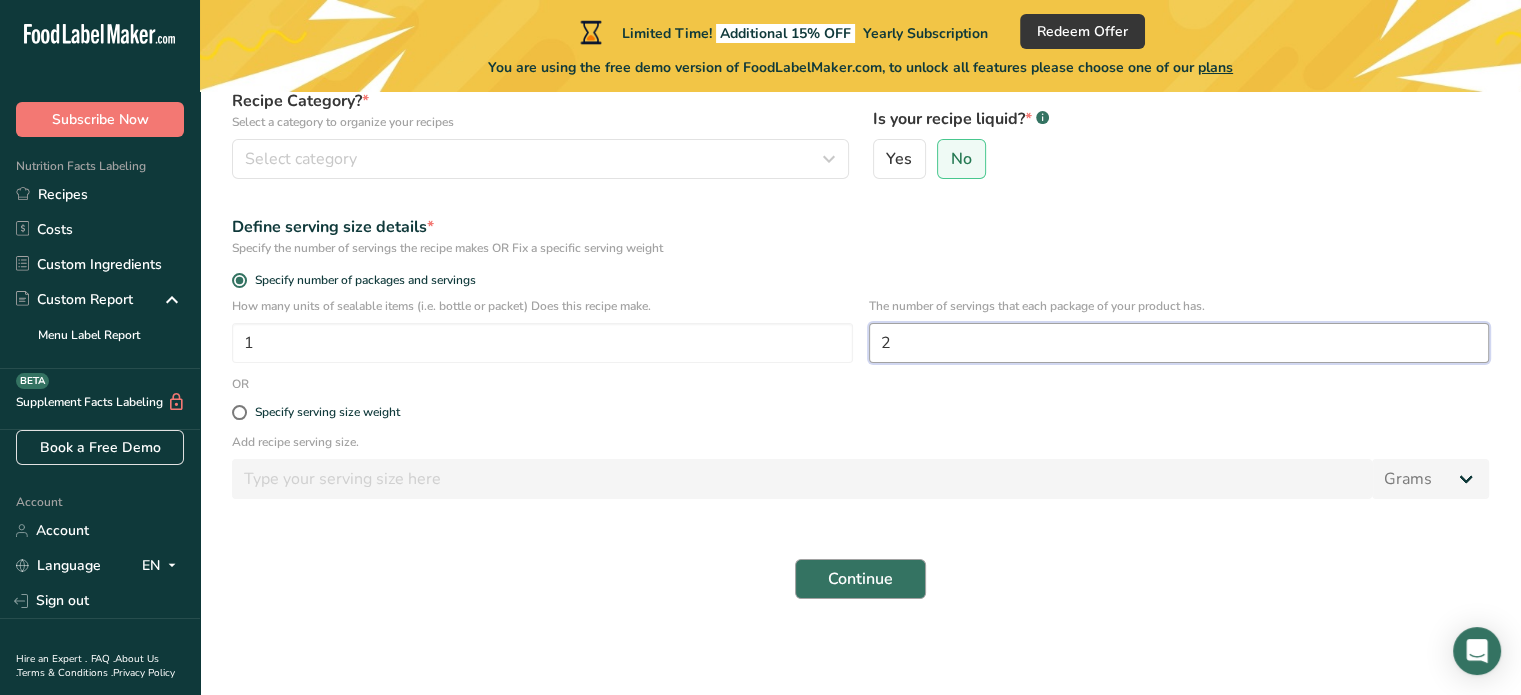 type on "2" 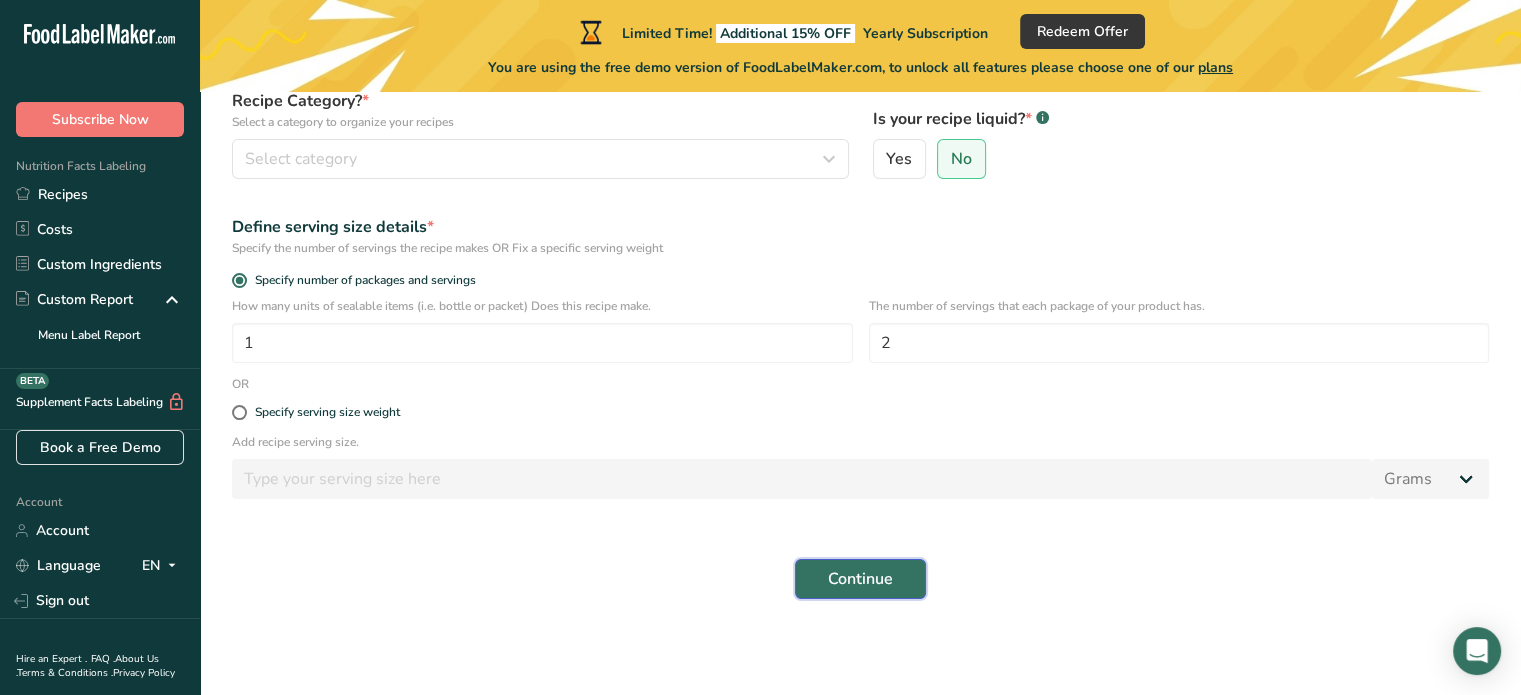 click on "Continue" at bounding box center (860, 579) 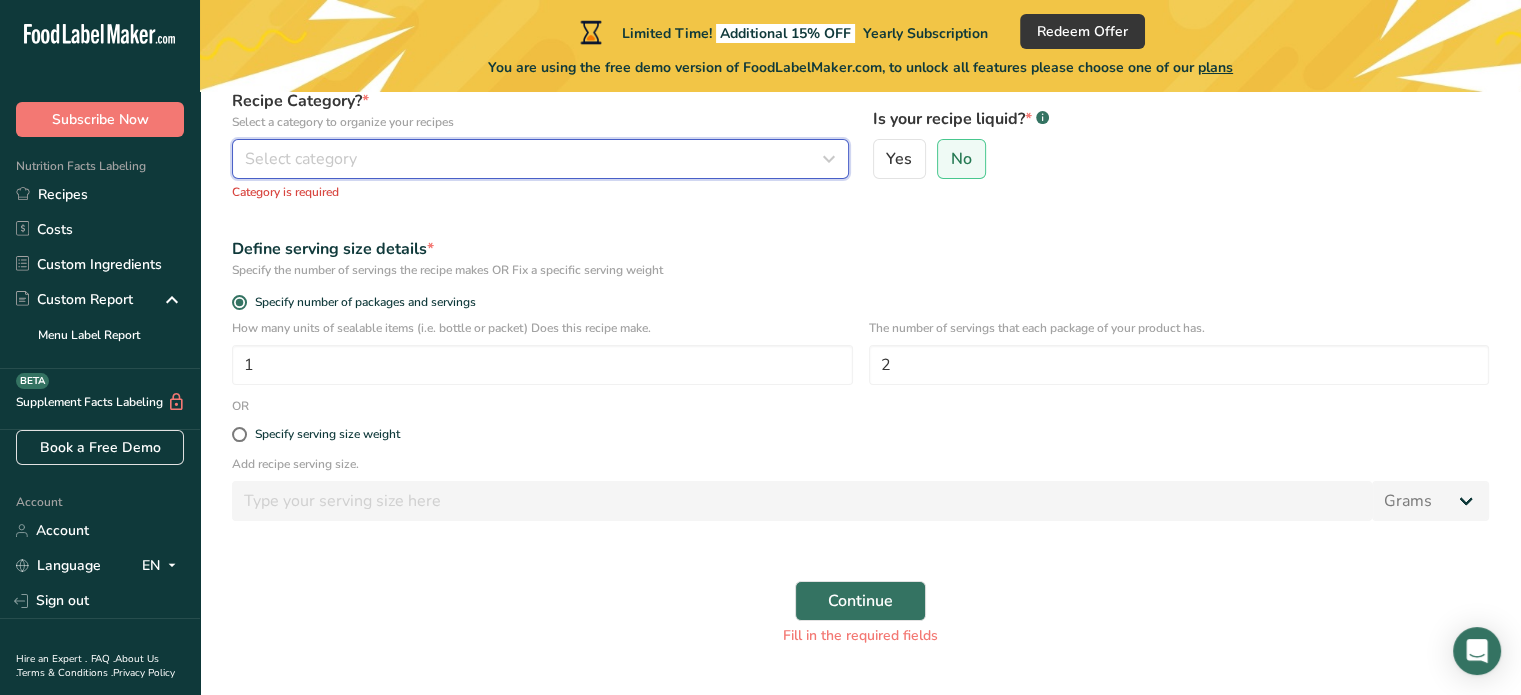 click at bounding box center (829, 159) 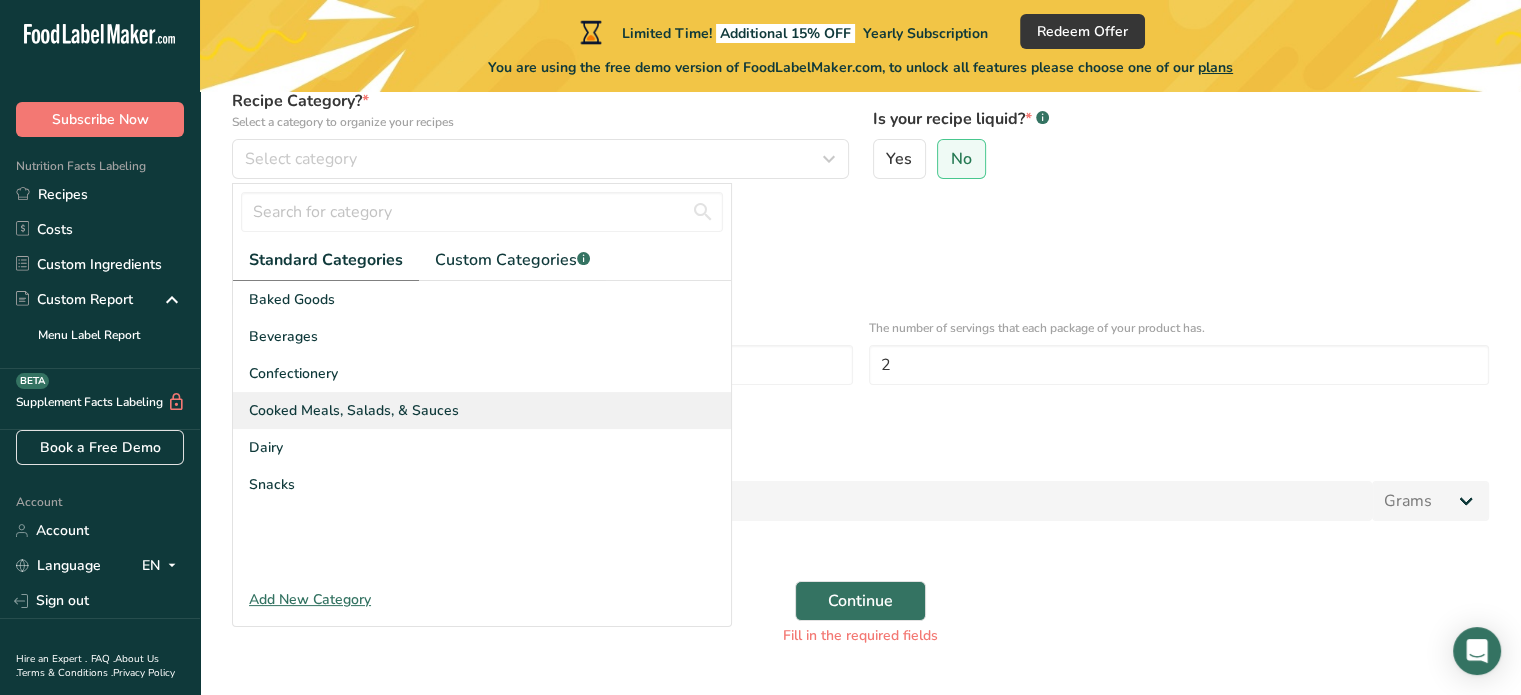 click on "Cooked Meals, Salads, & Sauces" at bounding box center [354, 410] 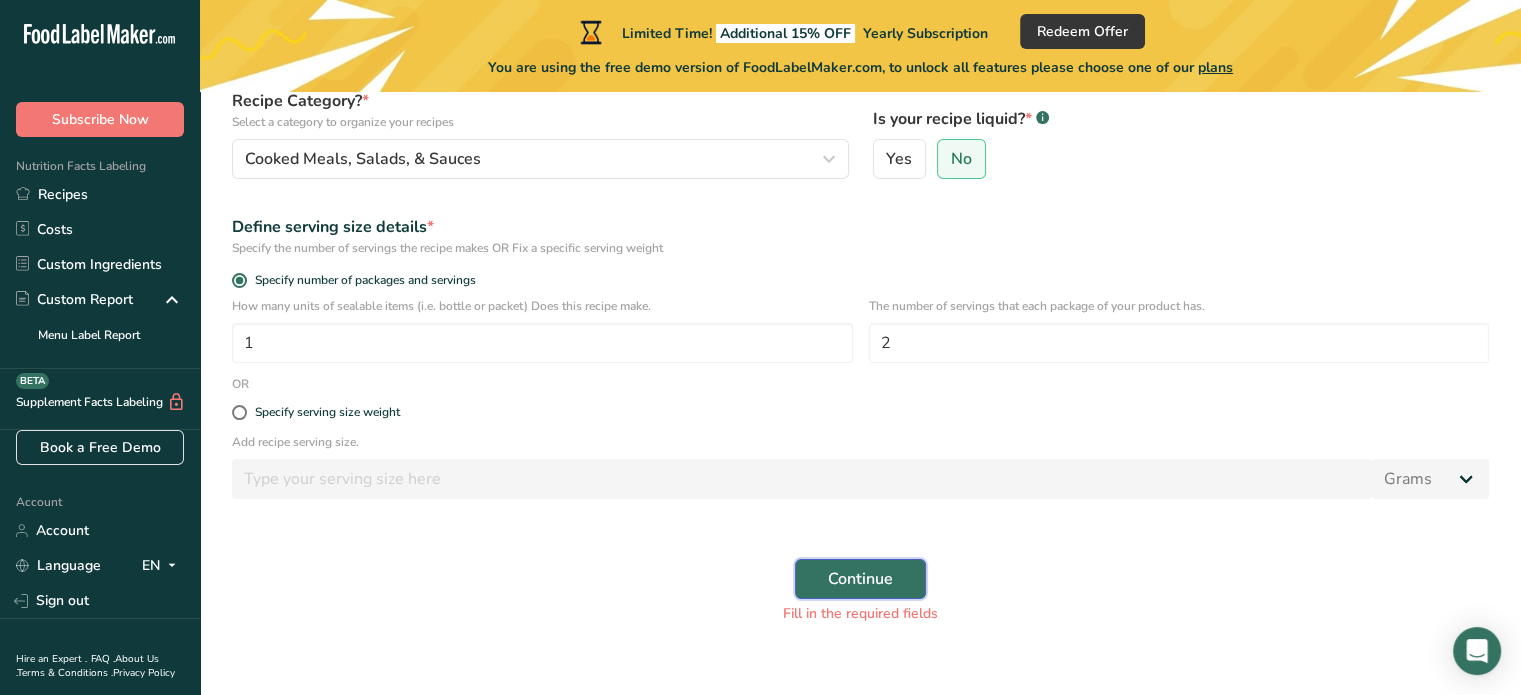 click on "Continue" at bounding box center (860, 579) 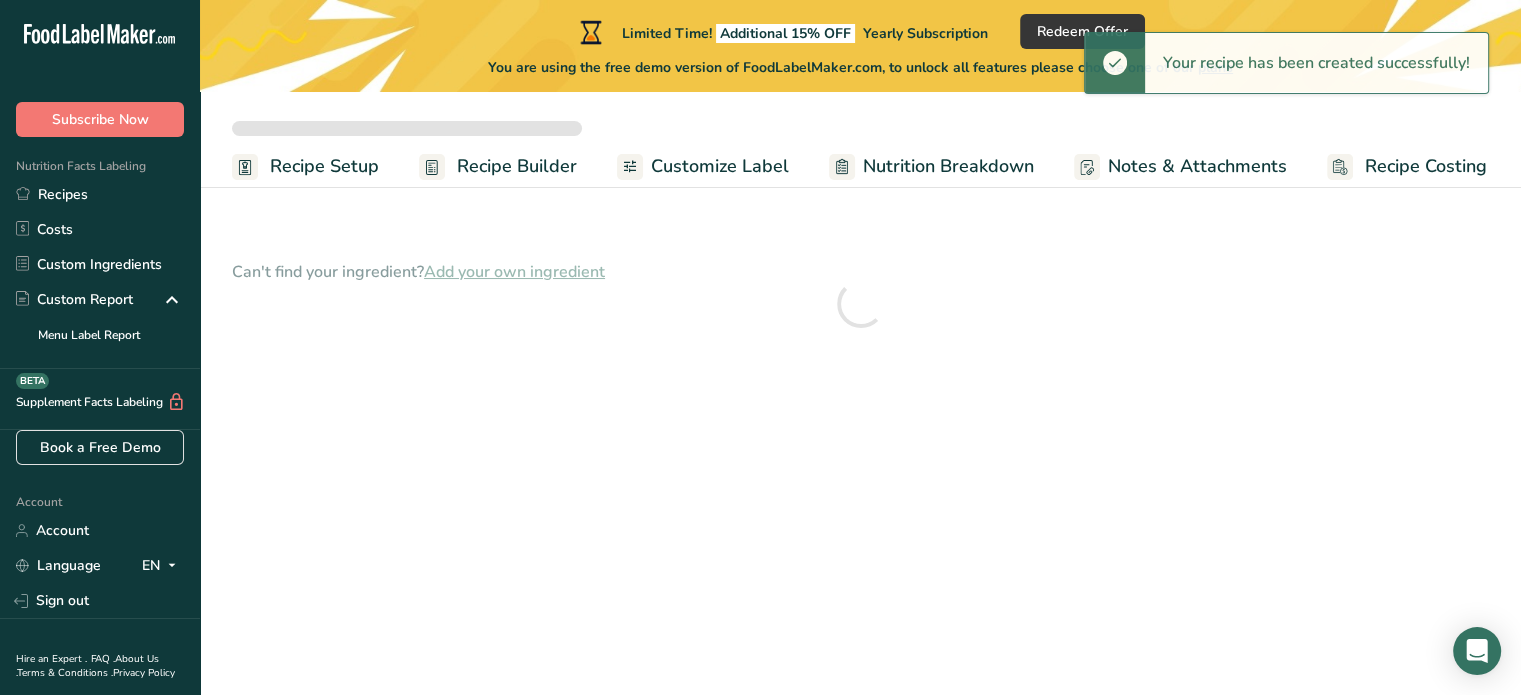 scroll, scrollTop: 0, scrollLeft: 0, axis: both 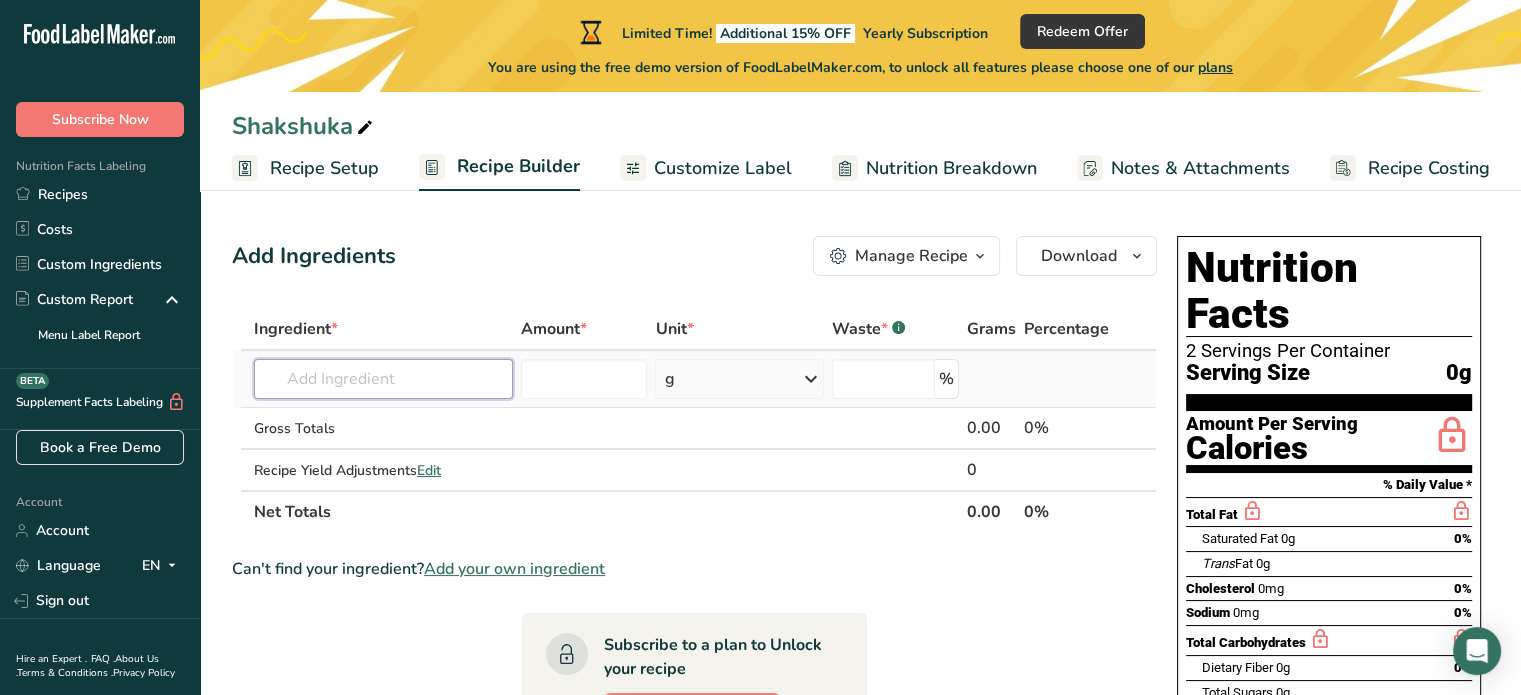 click at bounding box center [383, 379] 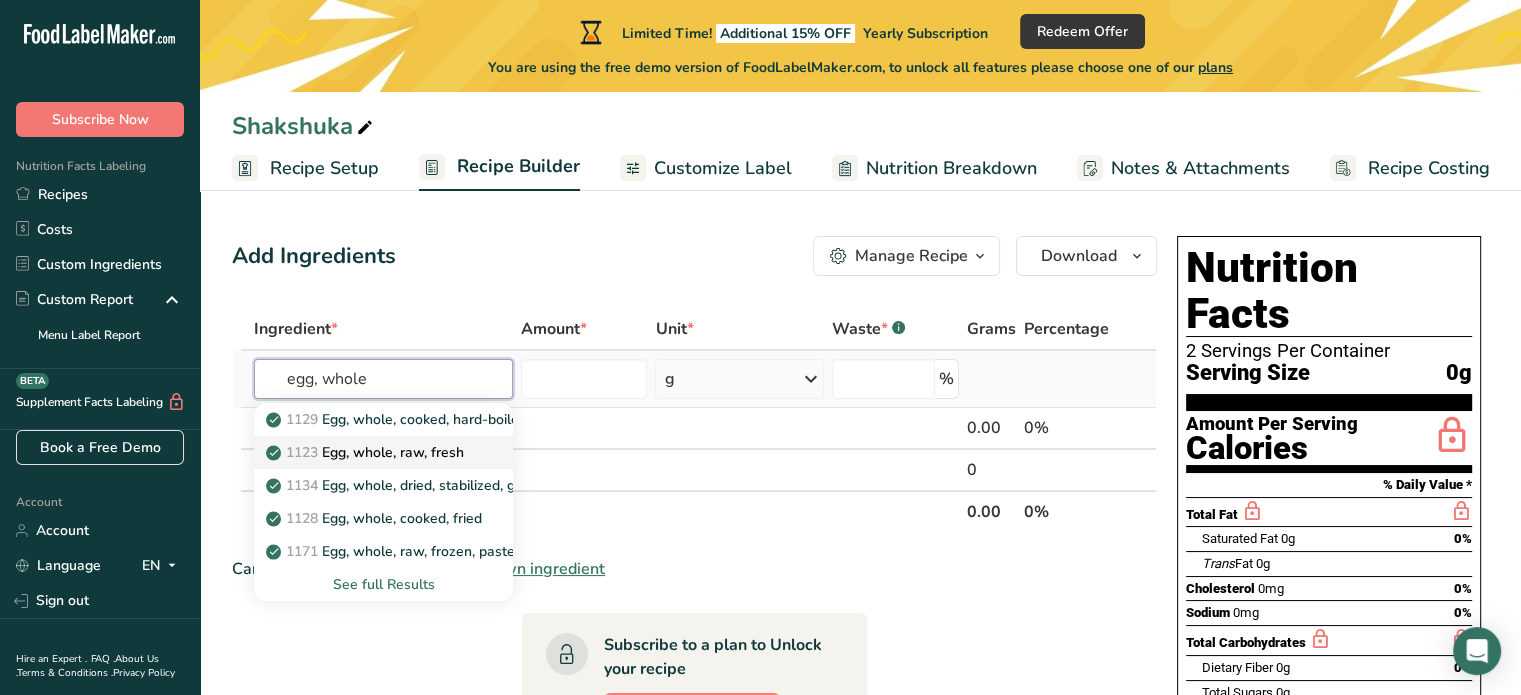 type on "egg, whole" 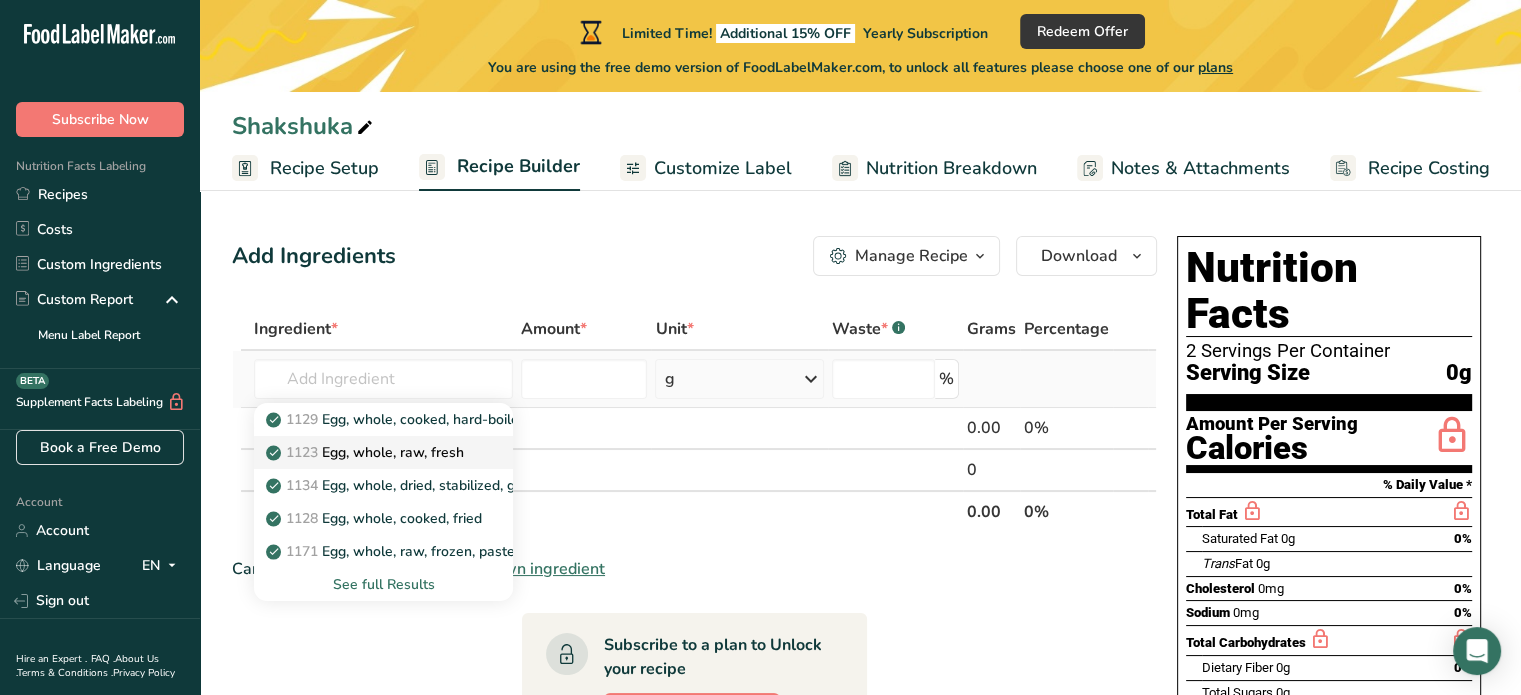 click on "1123
Egg, whole, raw, fresh" at bounding box center [367, 452] 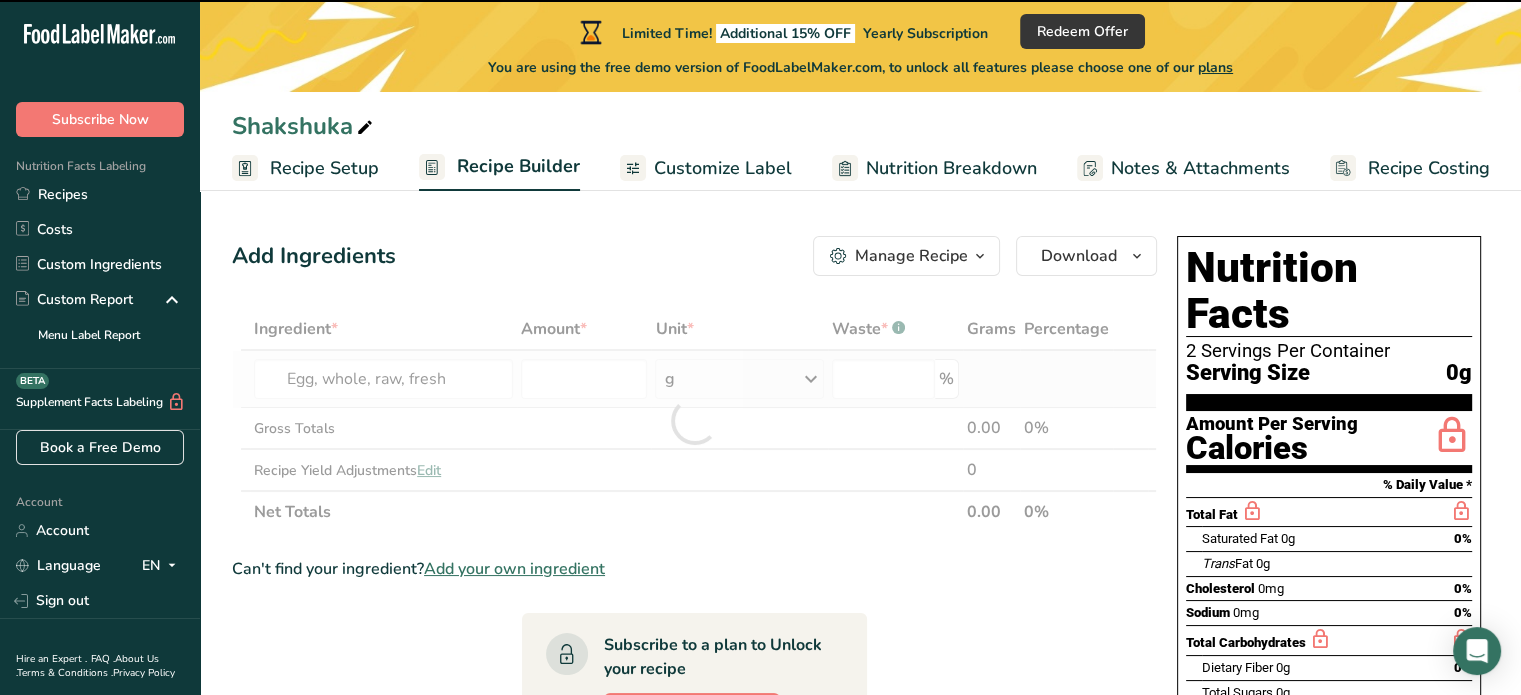 type on "0" 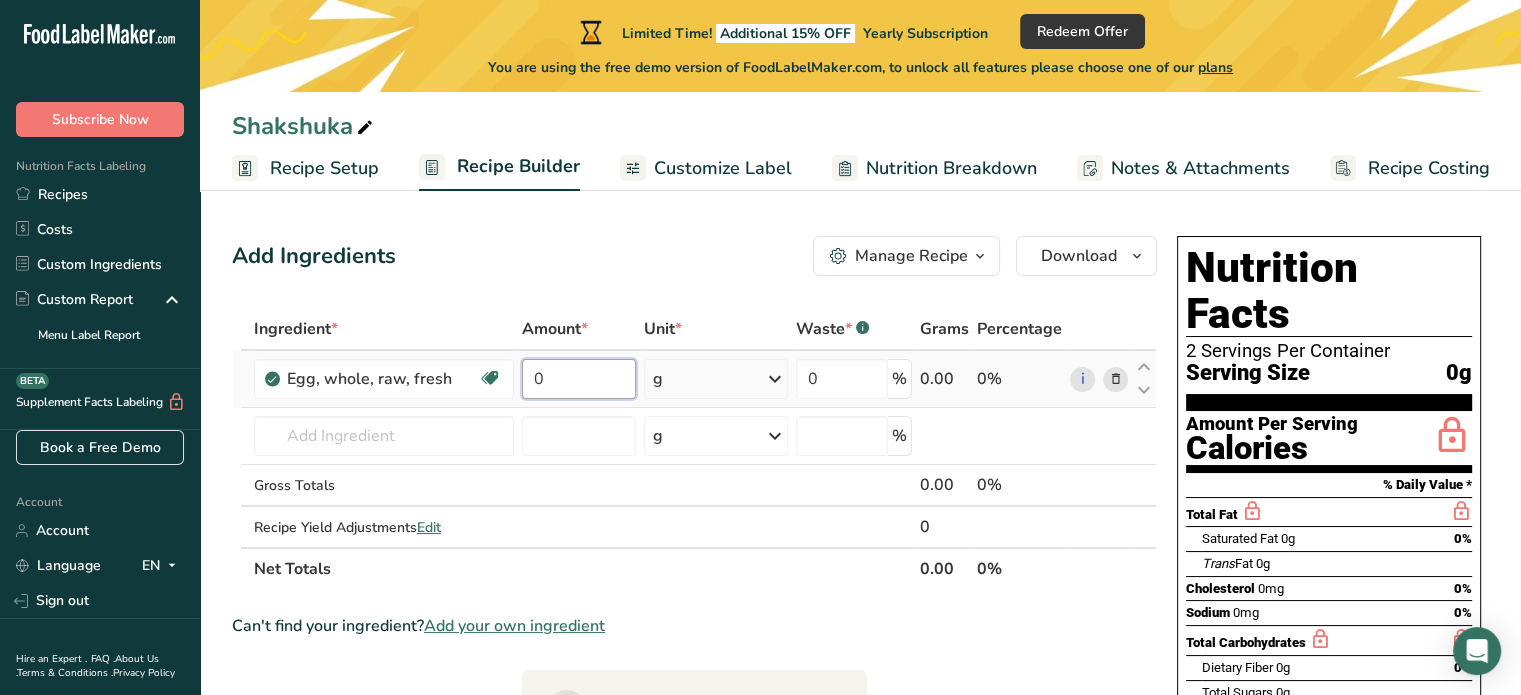 click on "0" at bounding box center [579, 379] 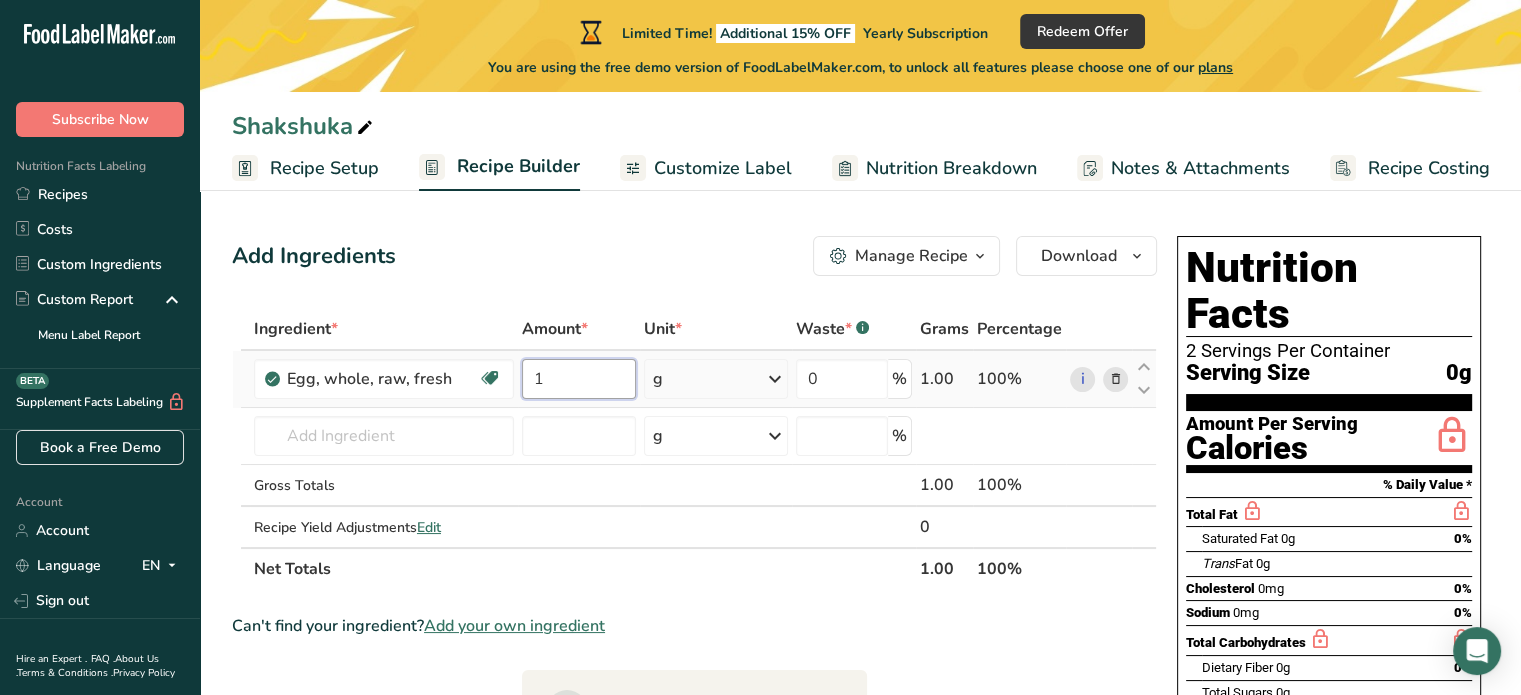 type on "1" 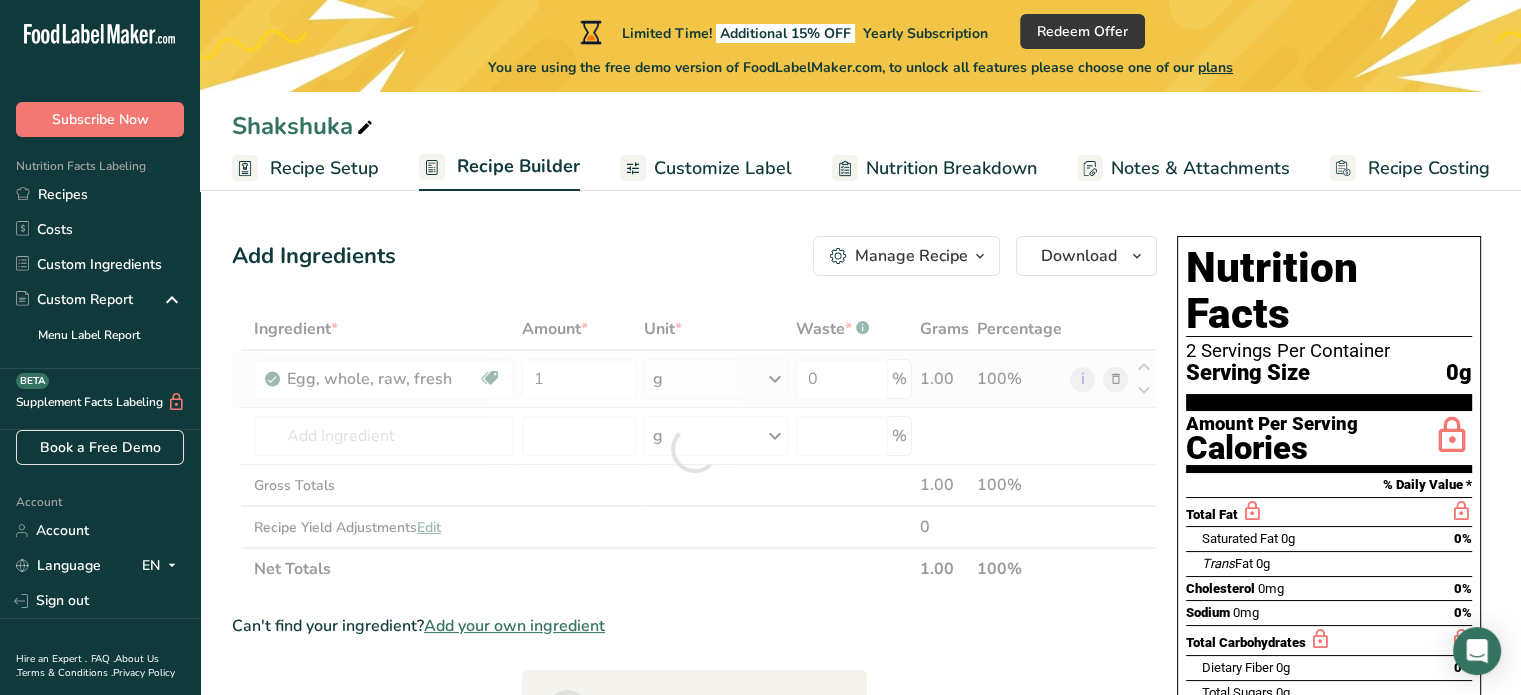 click on "Ingredient *
Amount *
Unit *
Waste *   .a-a{fill:#347362;}.b-a{fill:#fff;}          Grams
Percentage
Egg, whole, raw, fresh
Gluten free
Vegetarian
Soy free
1
g
Portions
1 large
1 extra large
1 jumbo
See more
Weight Units
g
kg
mg
See more
Volume Units
l
Volume units require a density conversion. If you know your ingredient's density enter it below. Otherwise, click on "RIA" our AI Regulatory bot - she will be able to help you
lb/ft3
g/cm3
Confirm
mL
lb/ft3" at bounding box center (694, 449) 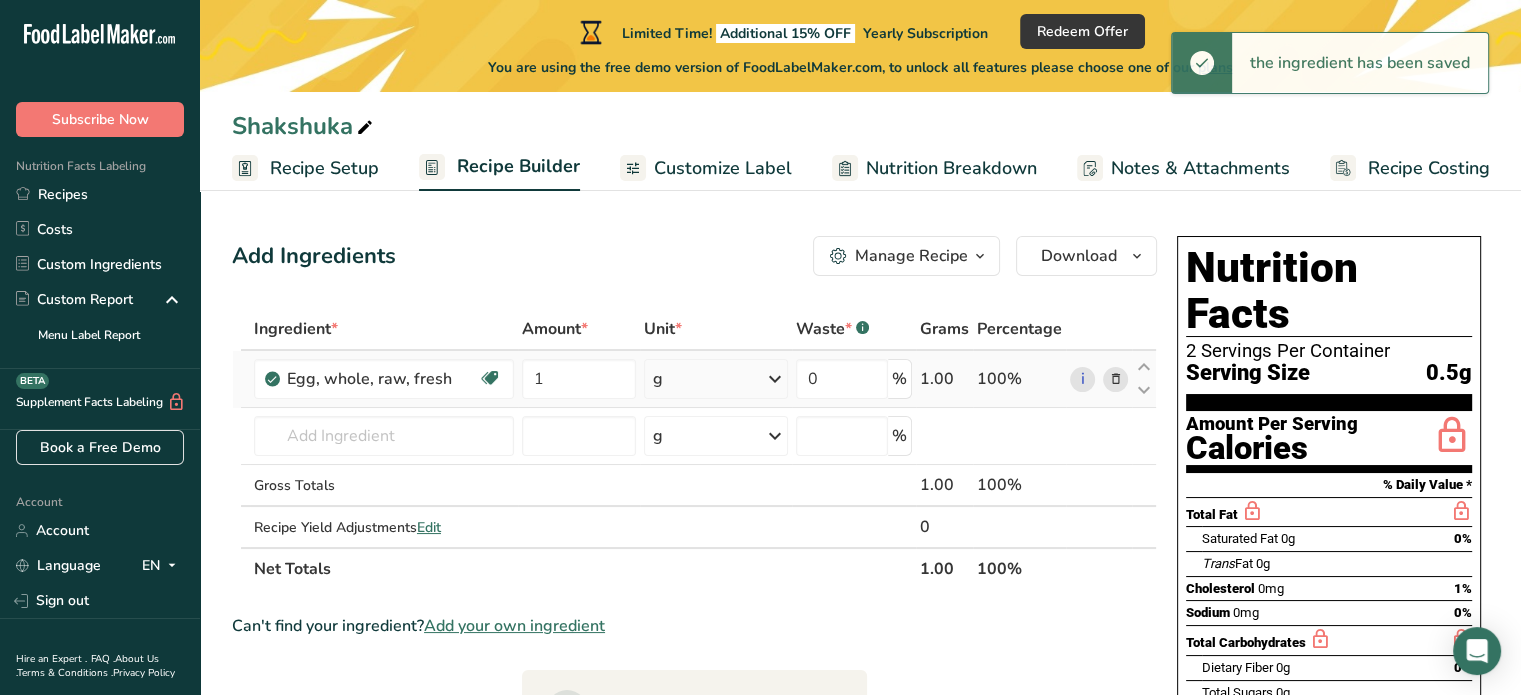 click at bounding box center [775, 379] 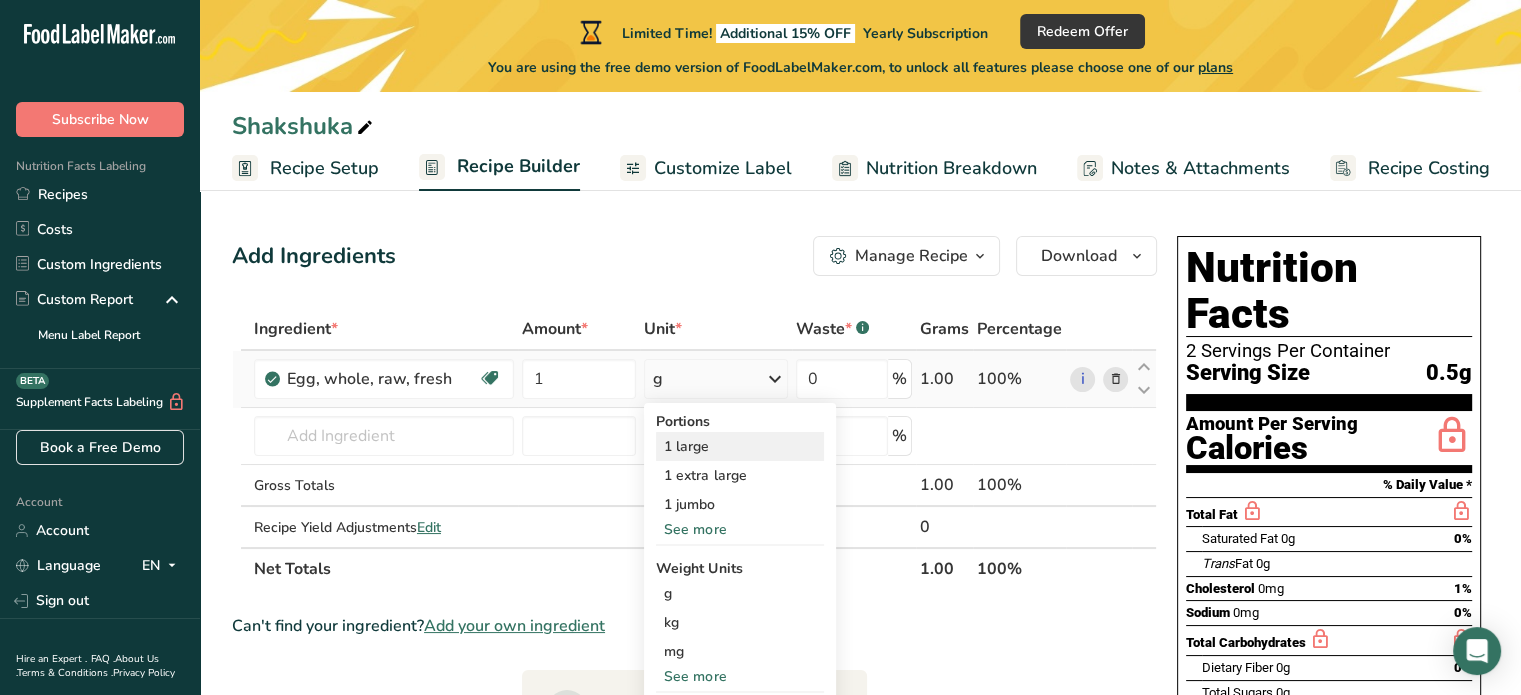 click on "1 large" at bounding box center (740, 446) 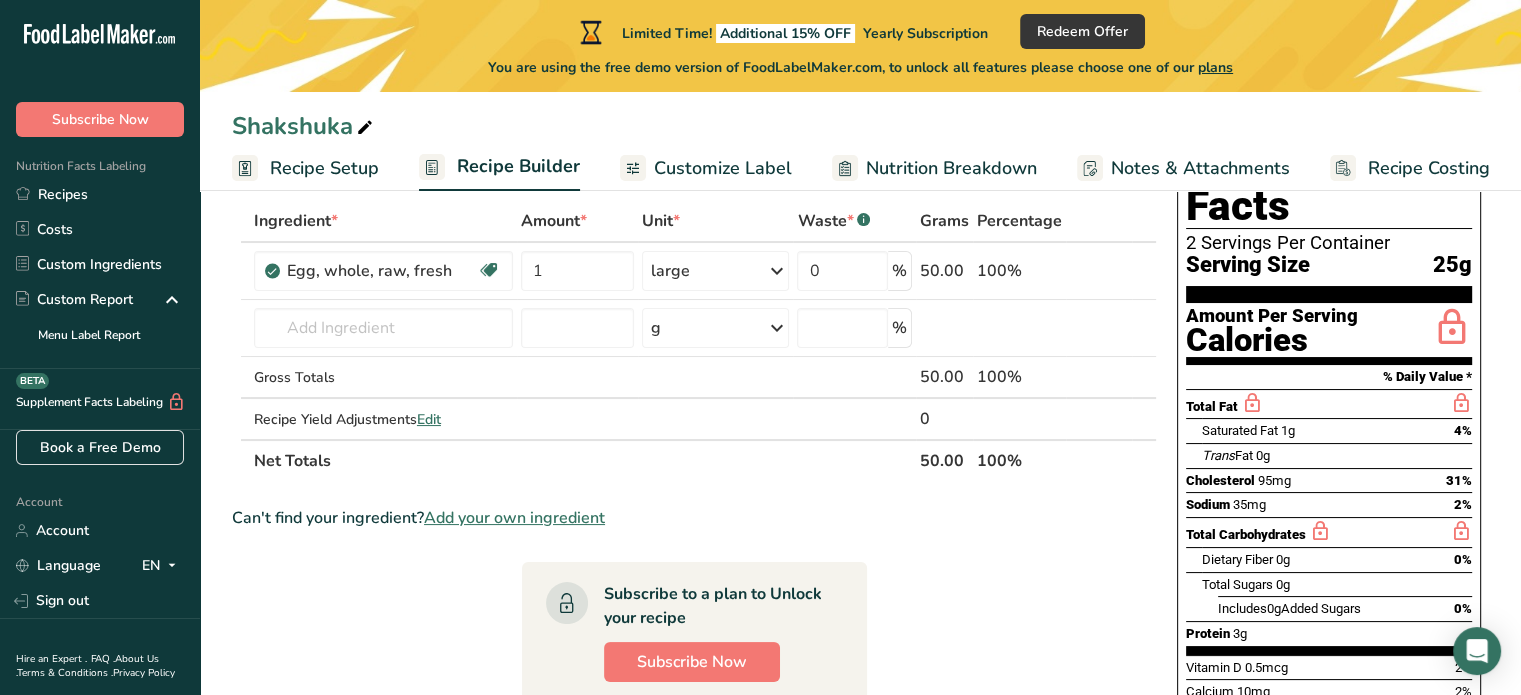 scroll, scrollTop: 105, scrollLeft: 0, axis: vertical 